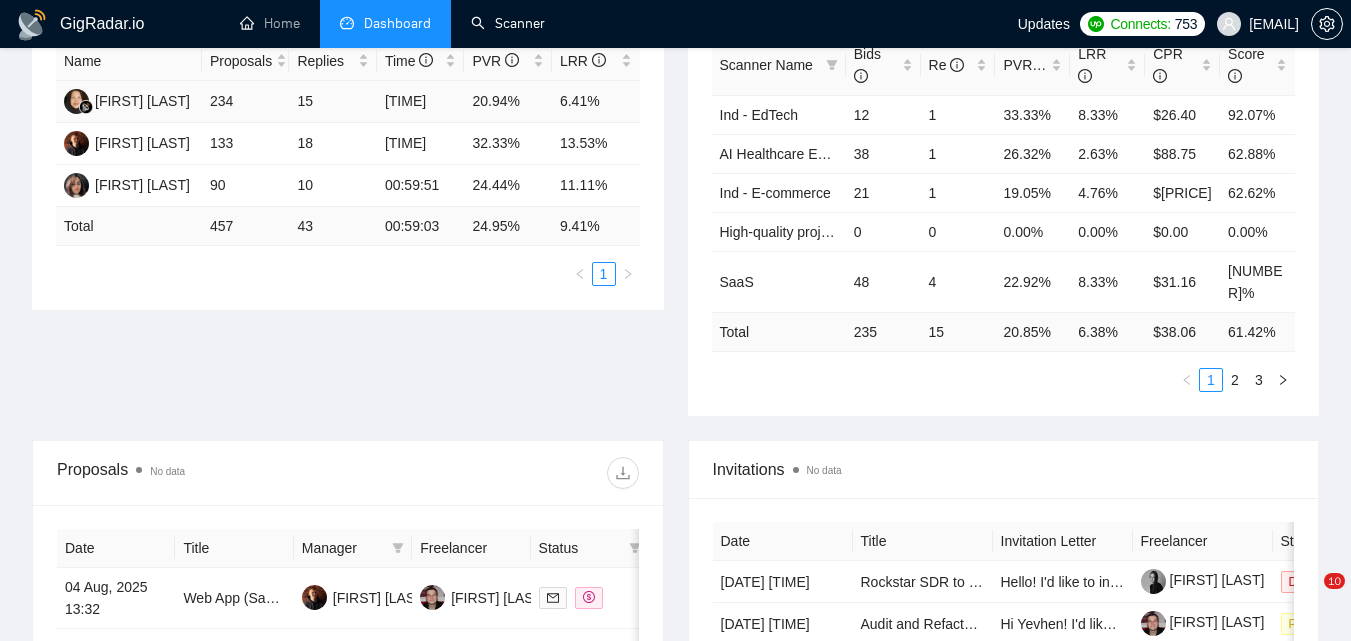 scroll, scrollTop: 430, scrollLeft: 0, axis: vertical 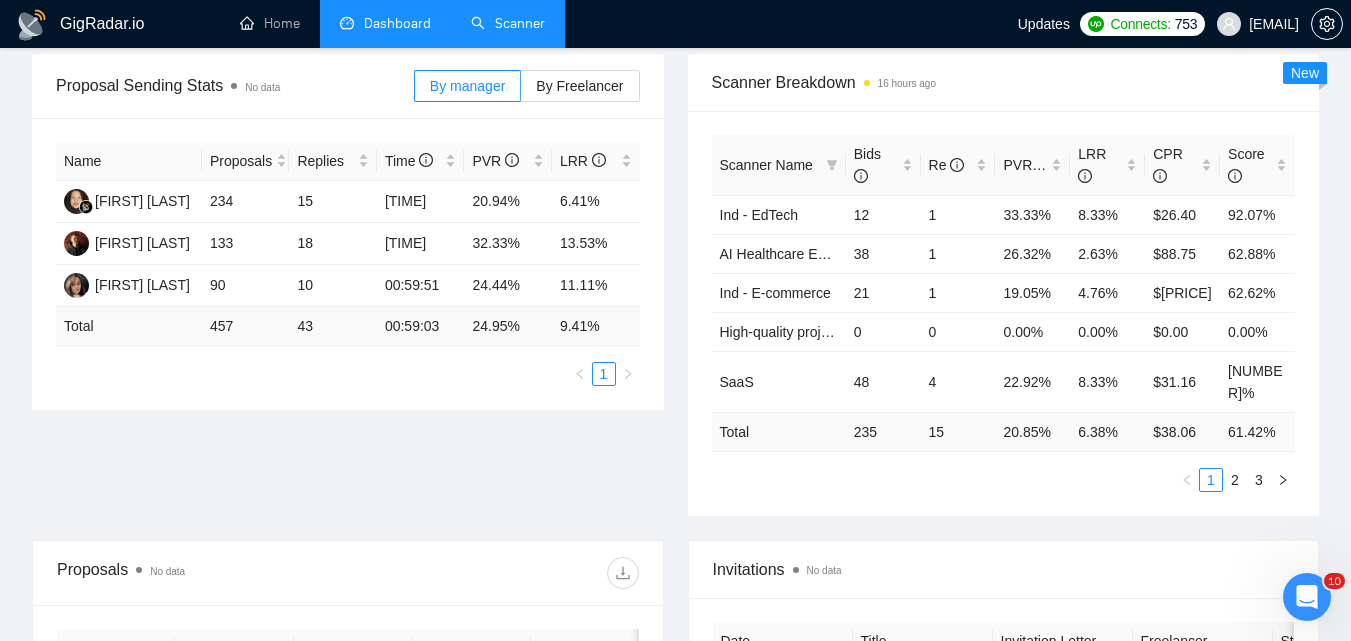 click on "Scanner" at bounding box center [508, 23] 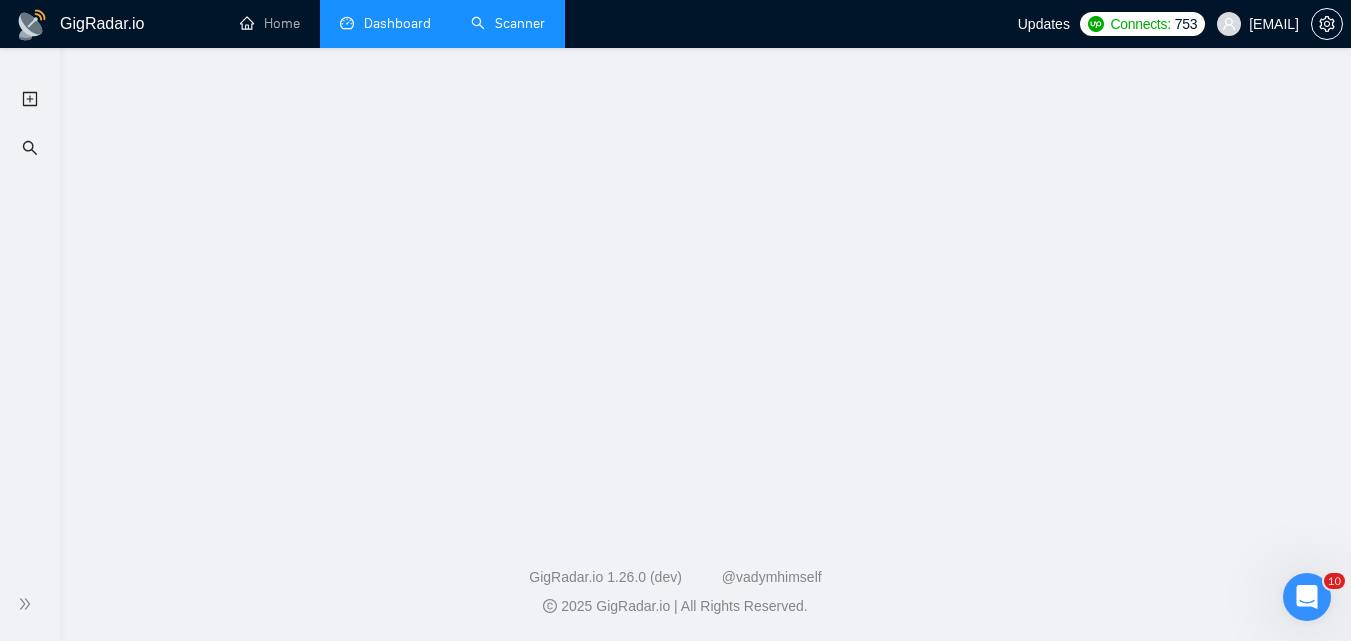 scroll, scrollTop: 0, scrollLeft: 0, axis: both 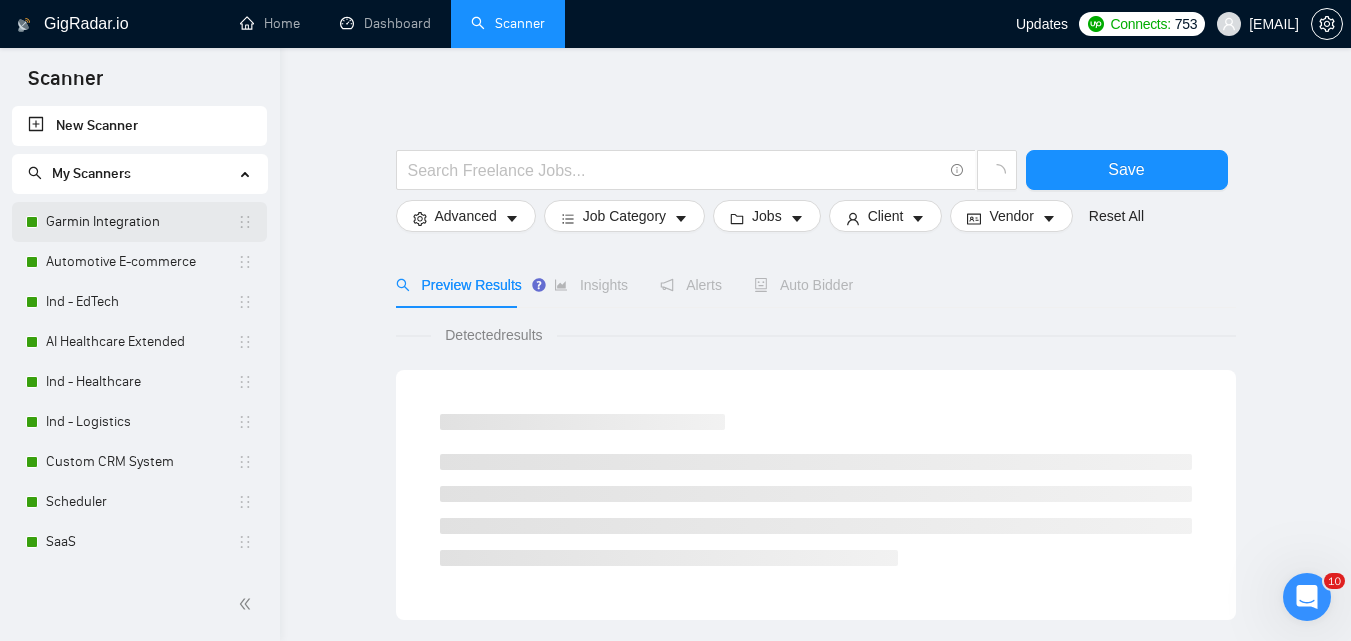 click on "Garmin Integration" at bounding box center [141, 222] 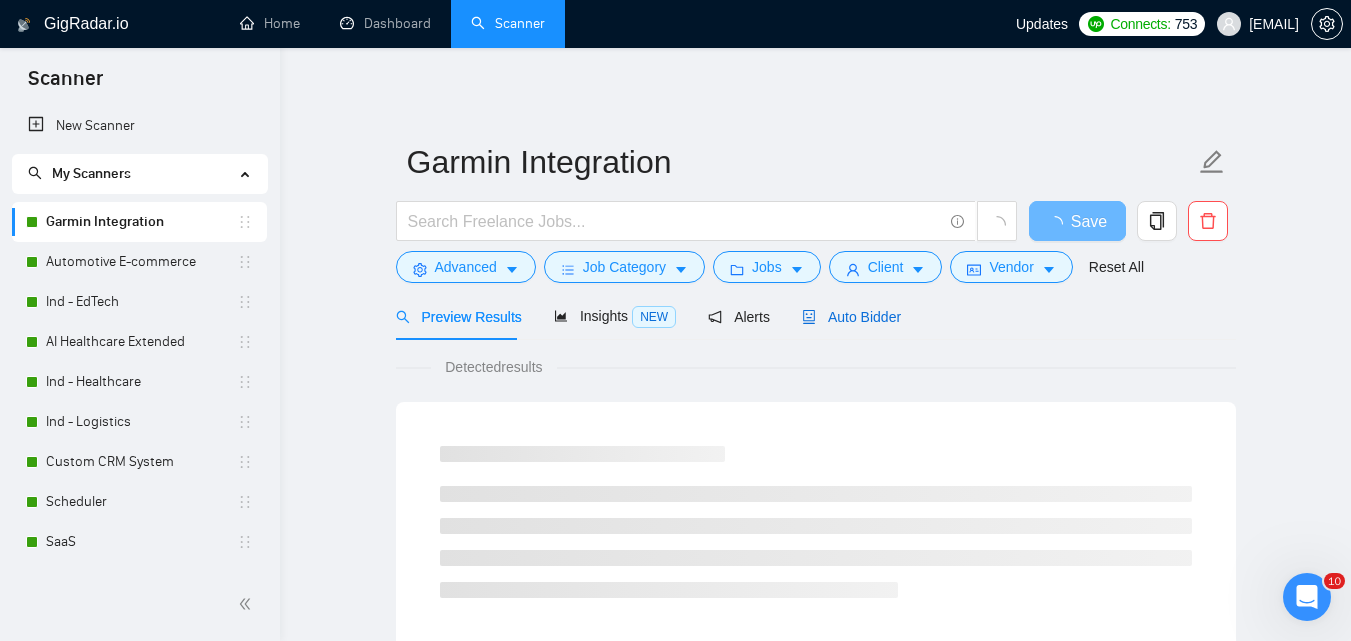 click on "Auto Bidder" at bounding box center (851, 317) 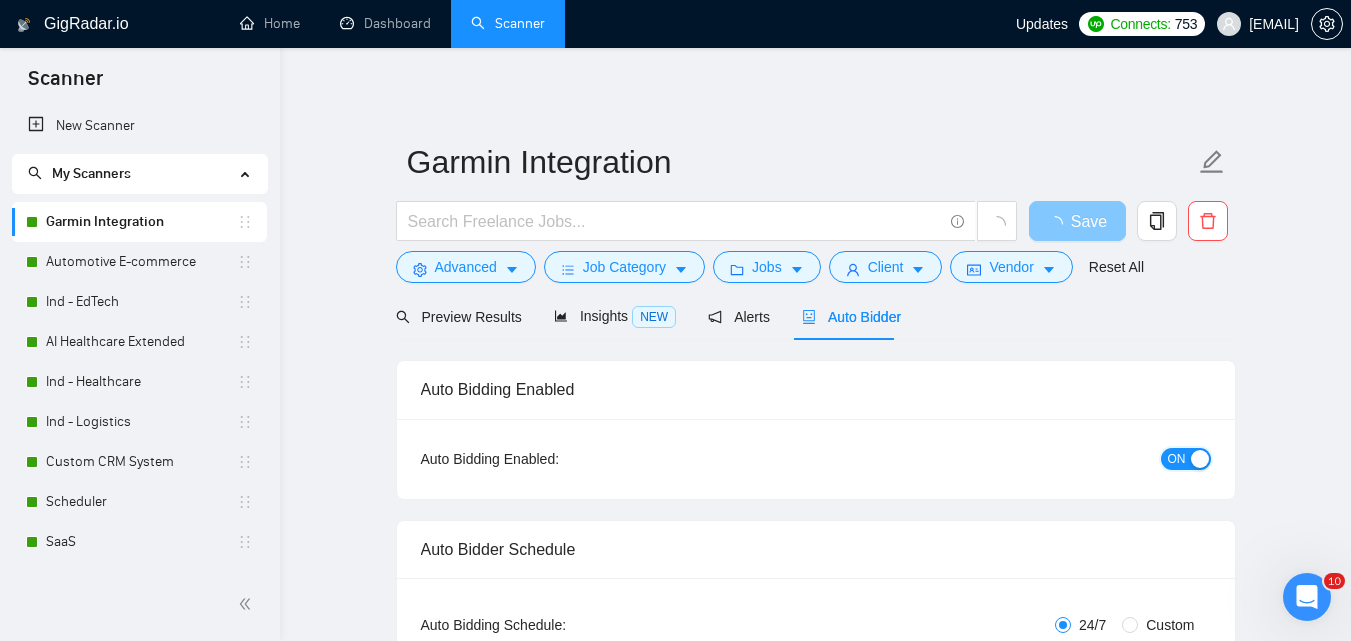 click on "ON" at bounding box center (1177, 459) 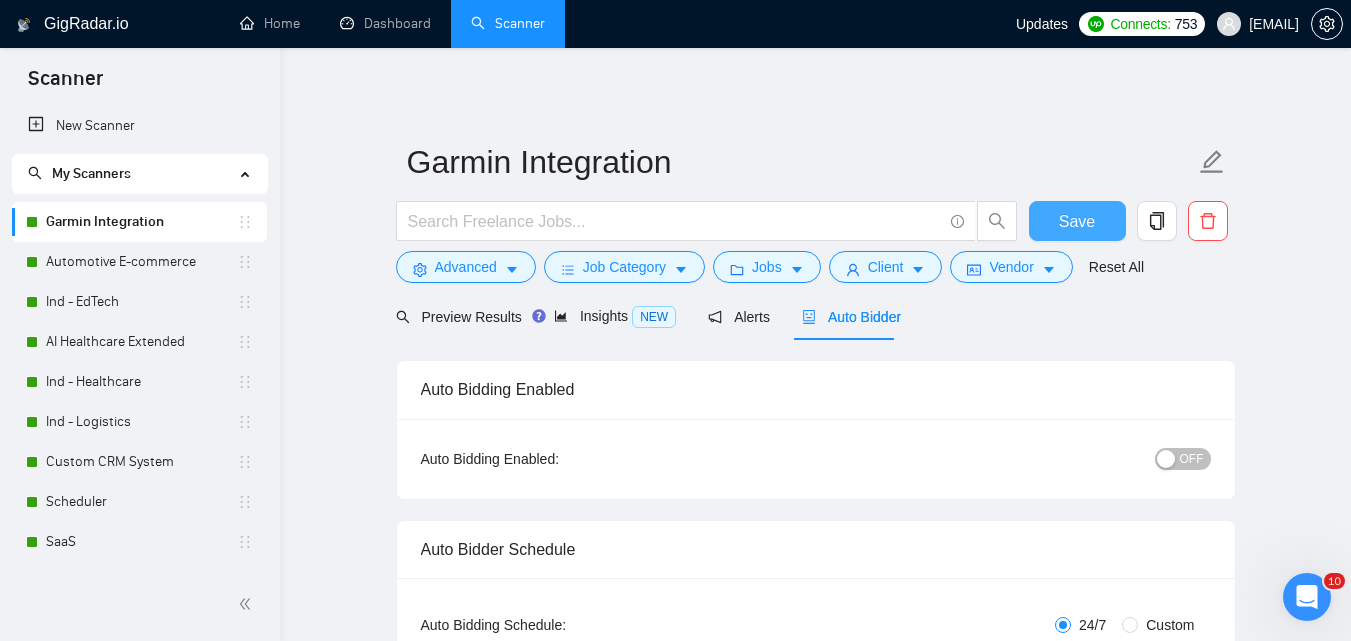 click on "Save" at bounding box center (1077, 221) 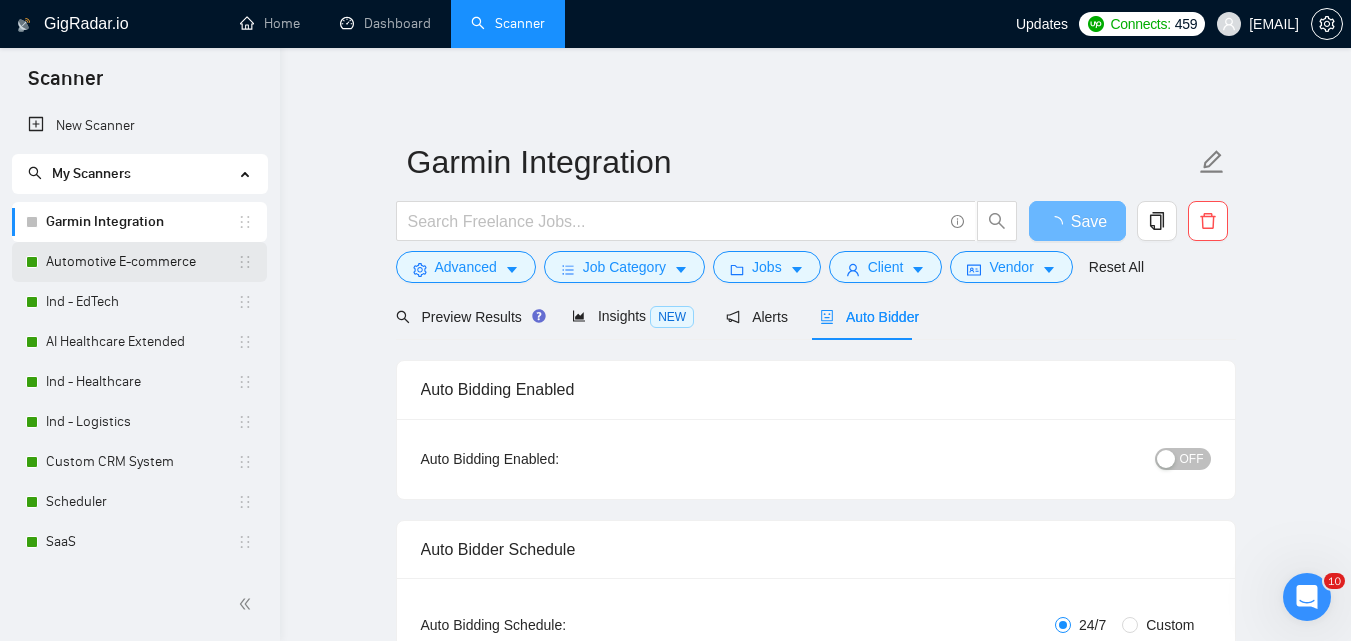 click on "Automotive E-commerce" at bounding box center [141, 262] 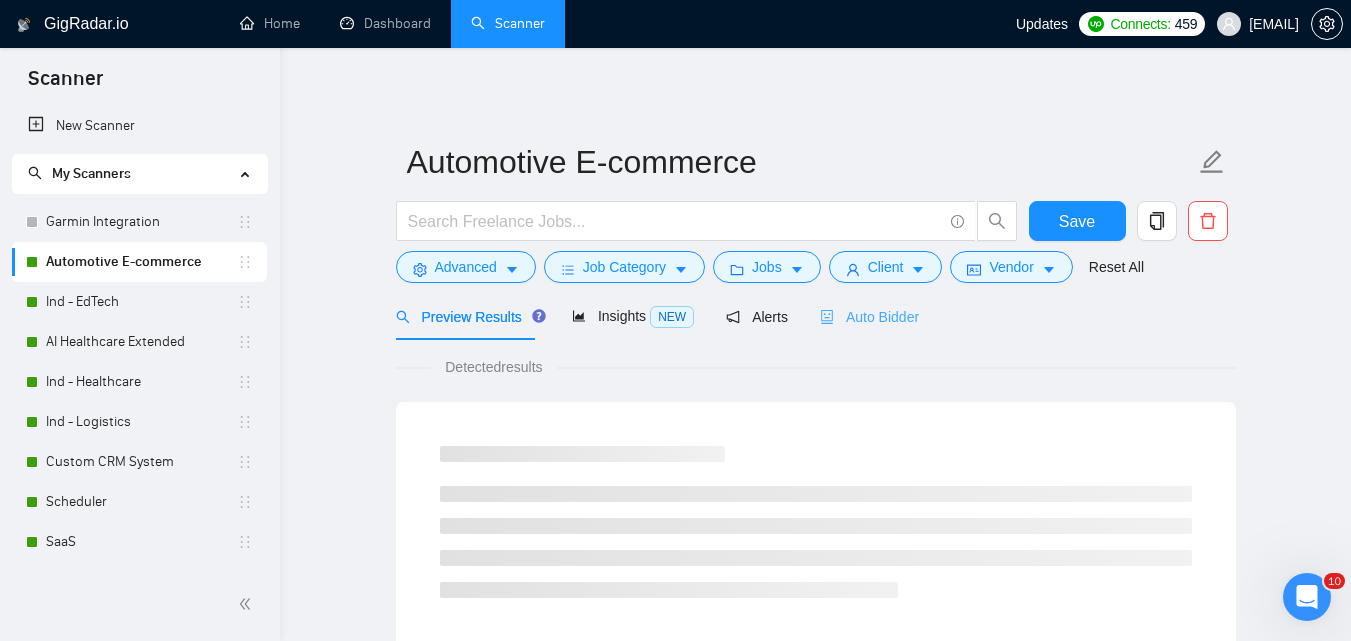 click on "Auto Bidder" at bounding box center (869, 316) 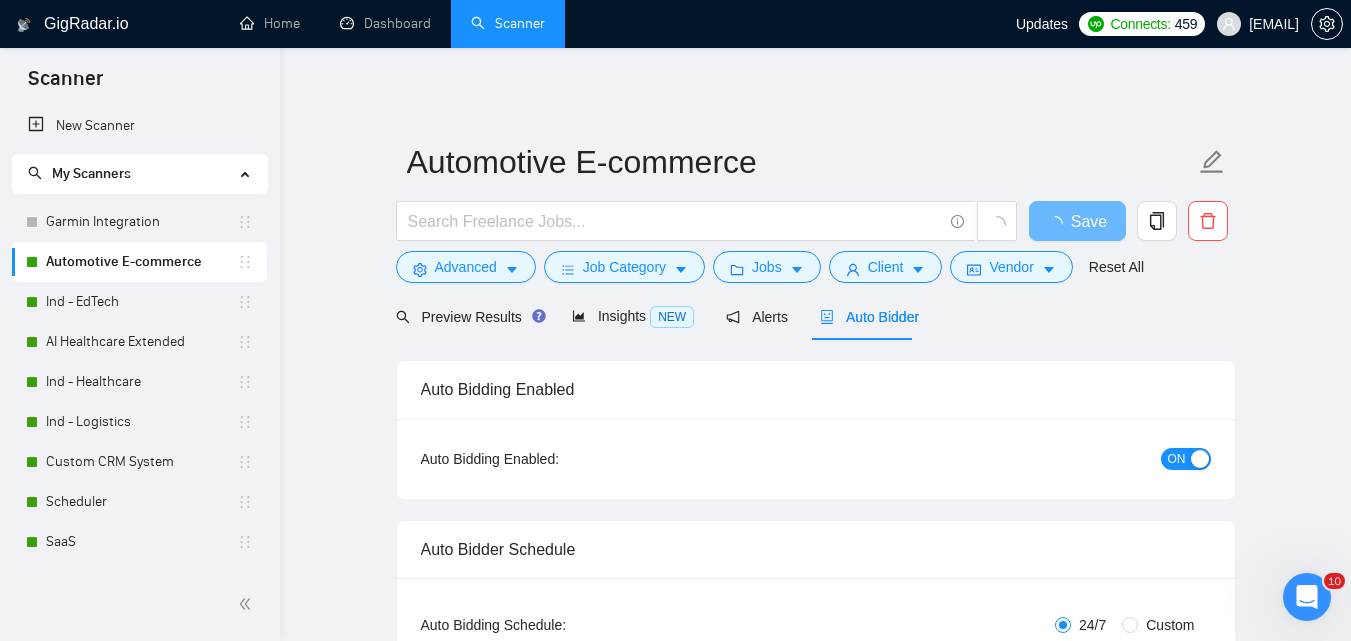 type 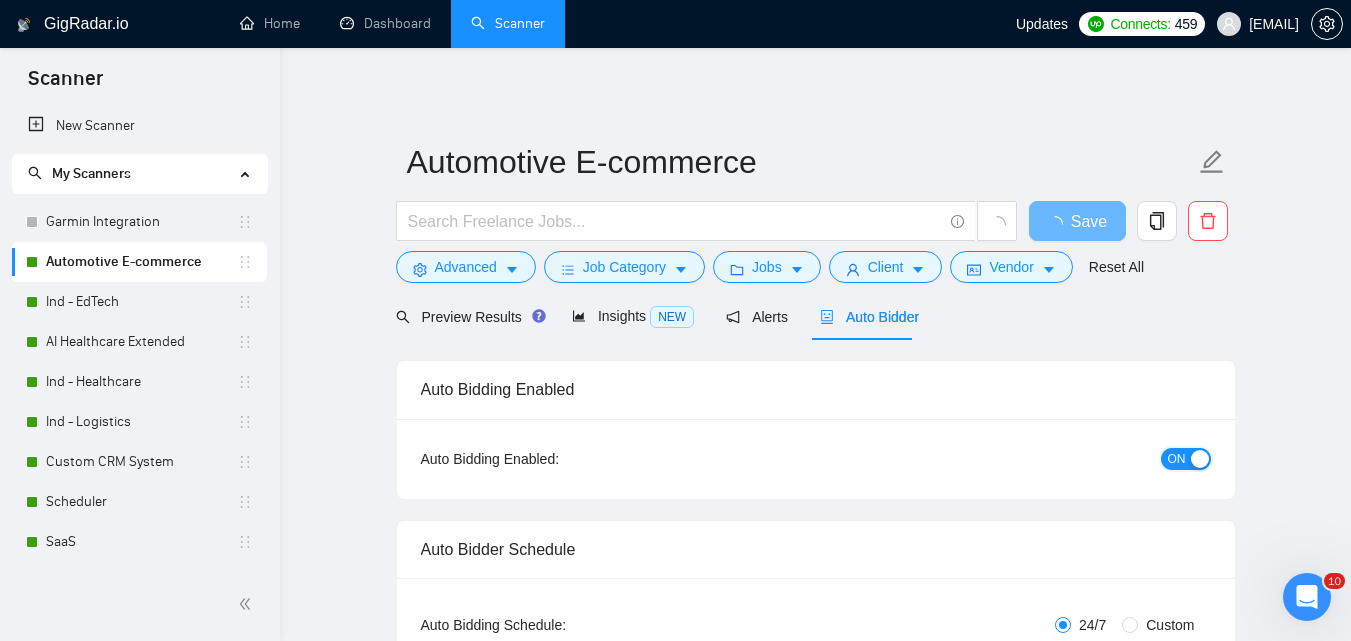 click on "ON" at bounding box center (1177, 459) 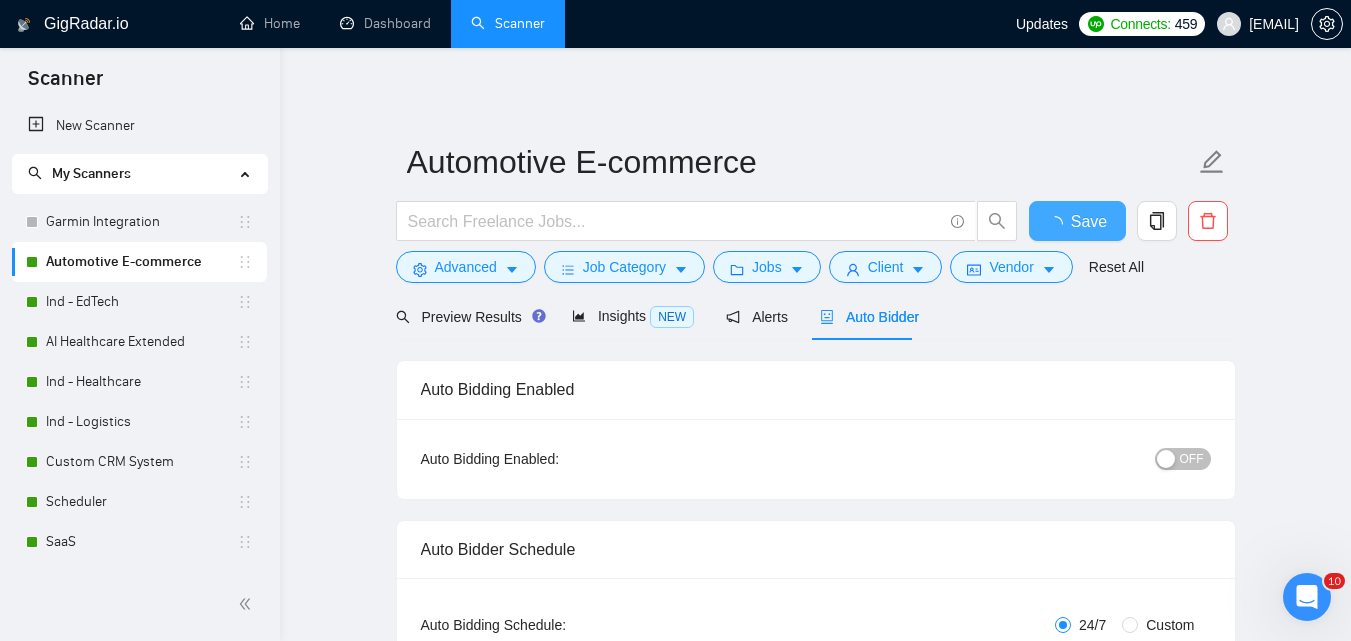 click on "Save" at bounding box center (1089, 221) 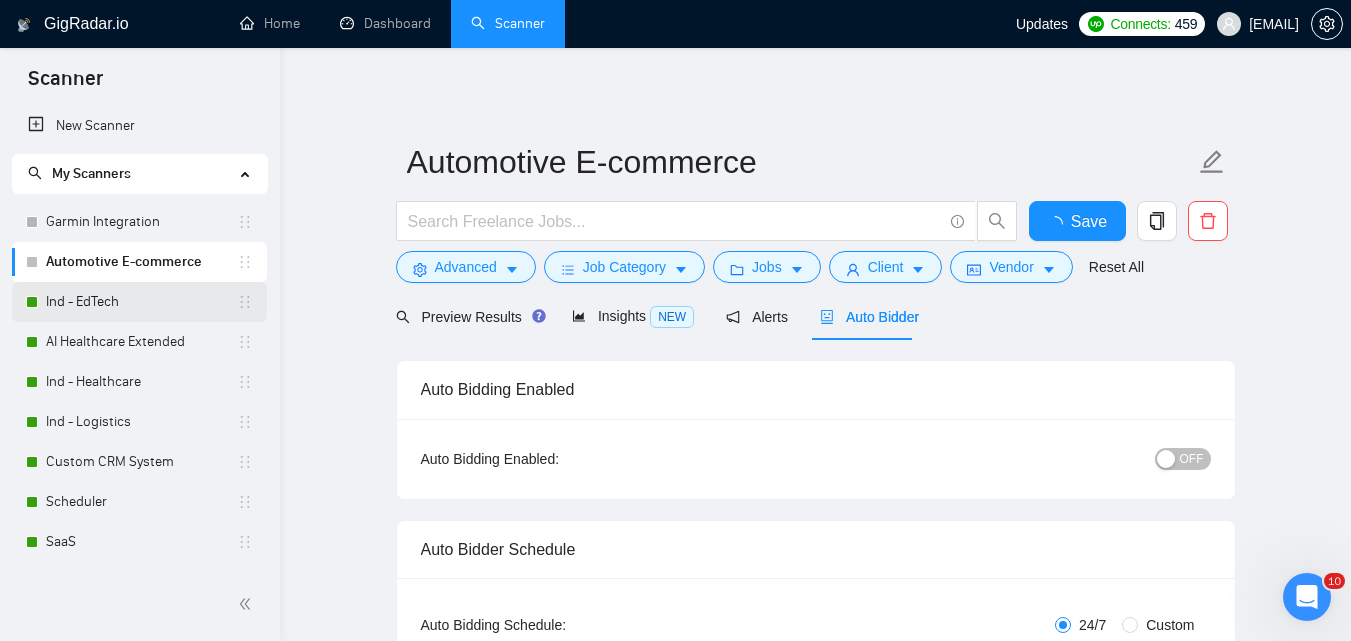 click on "Ind - EdTech" at bounding box center (141, 302) 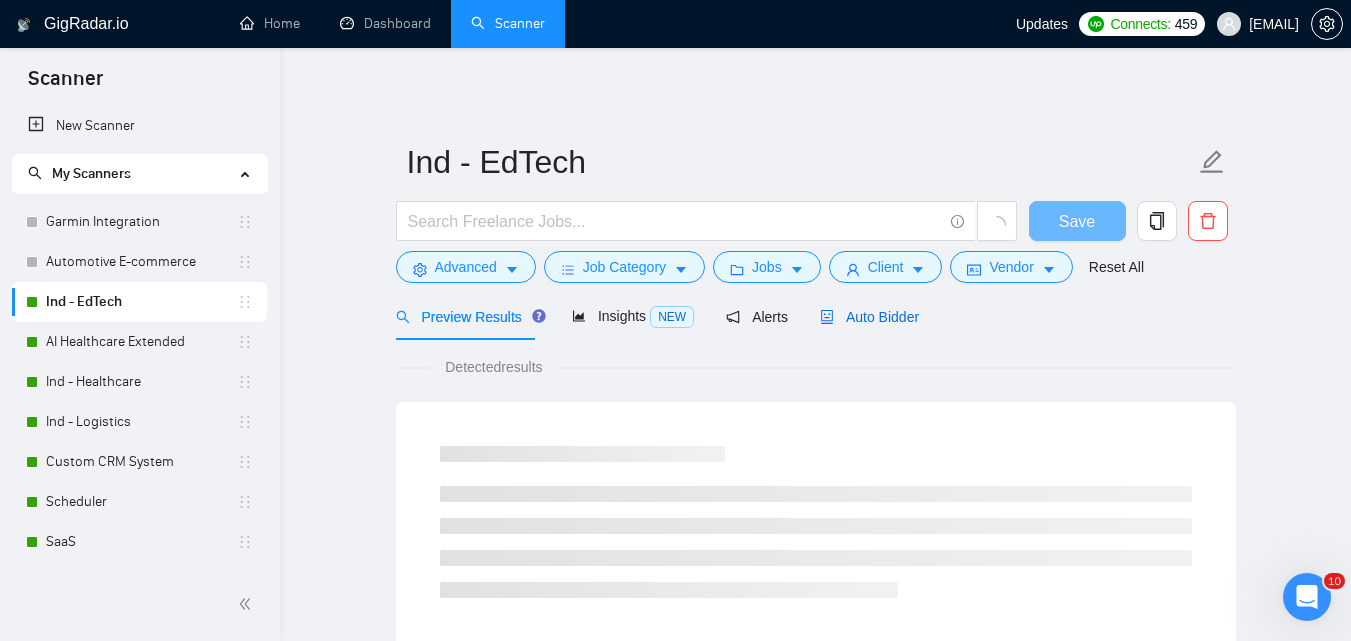 click on "Auto Bidder" at bounding box center [869, 317] 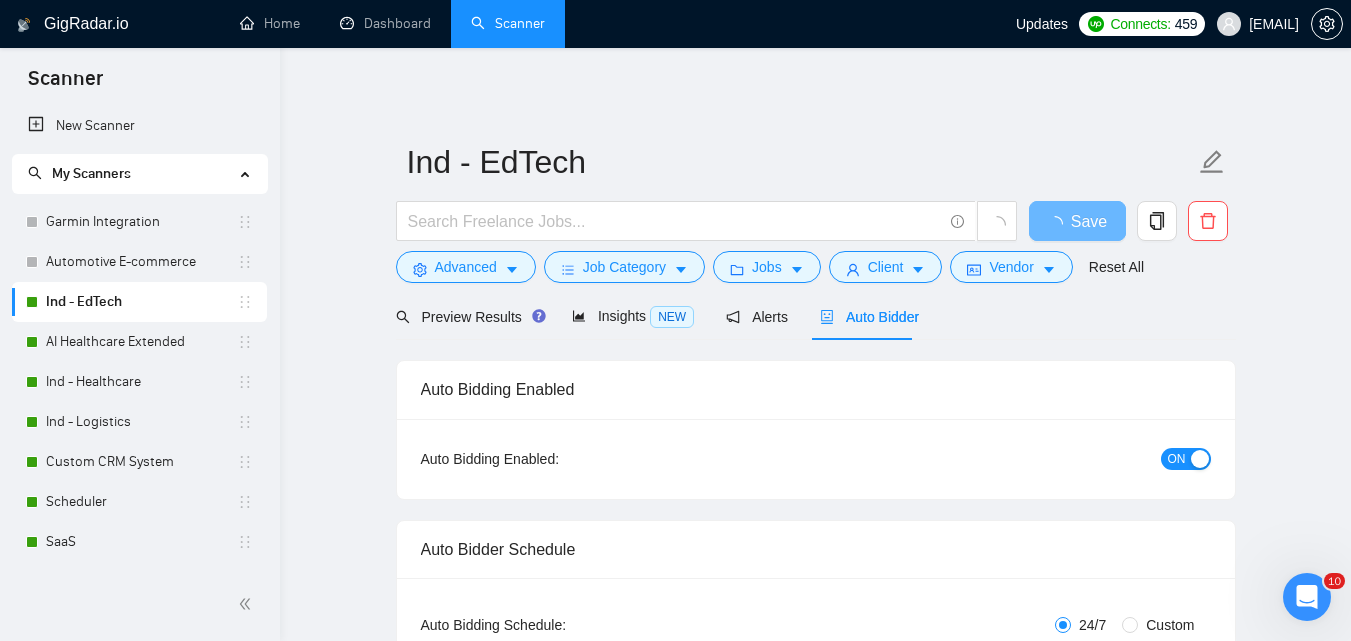 type 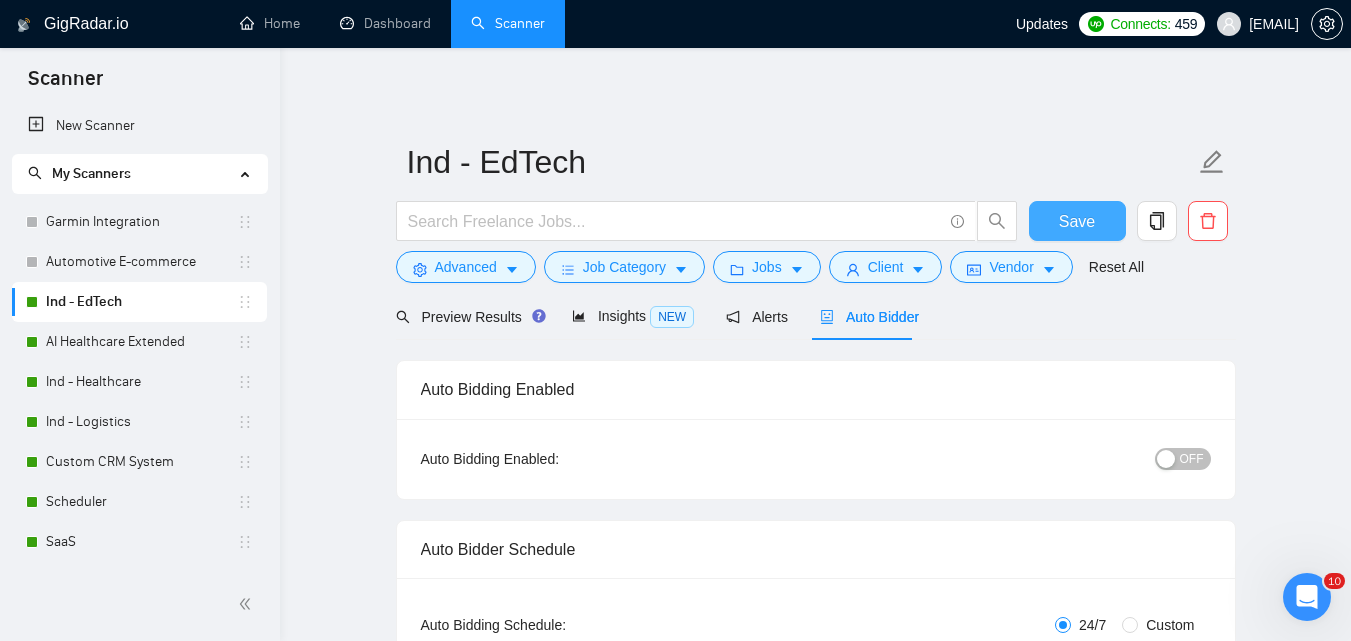 click on "Save" at bounding box center [1077, 221] 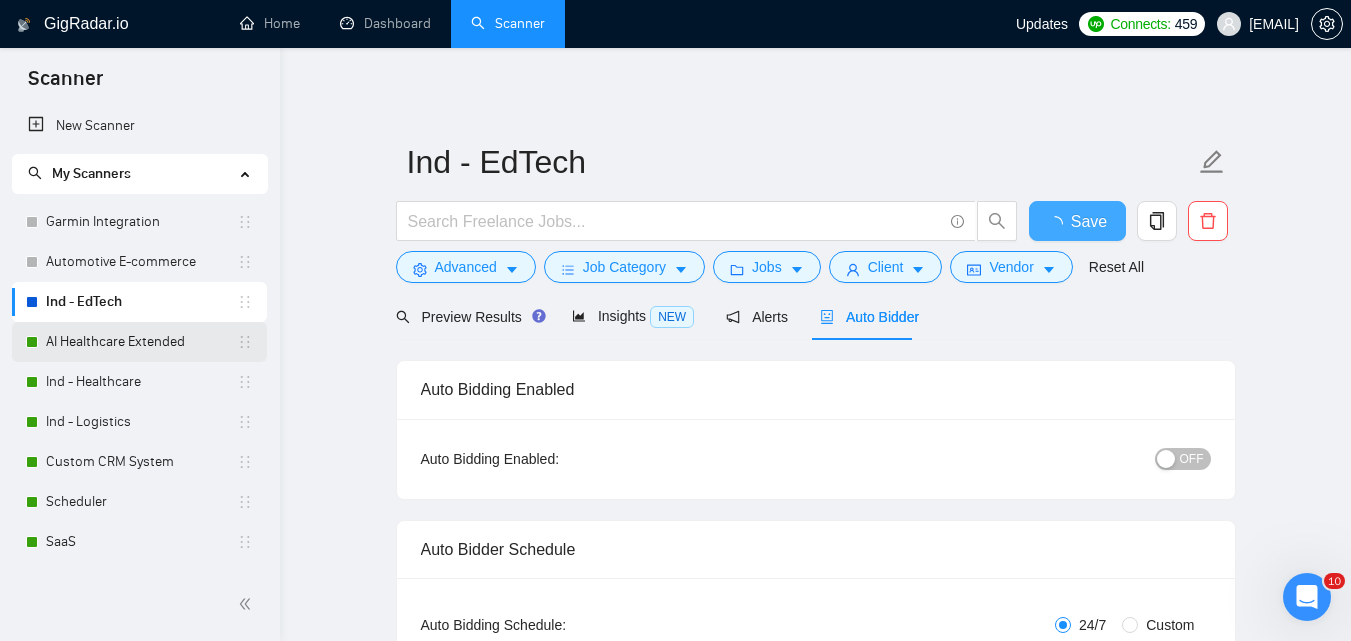 type 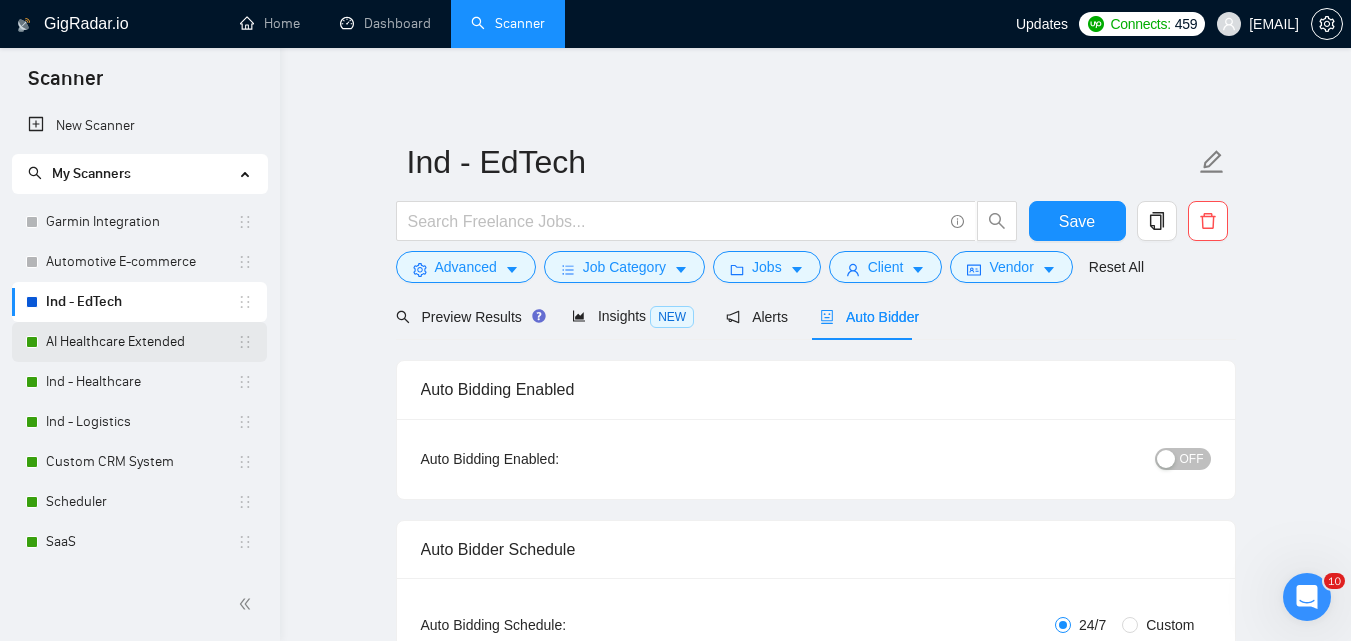 click on "AI Healthcare Extended" at bounding box center [141, 342] 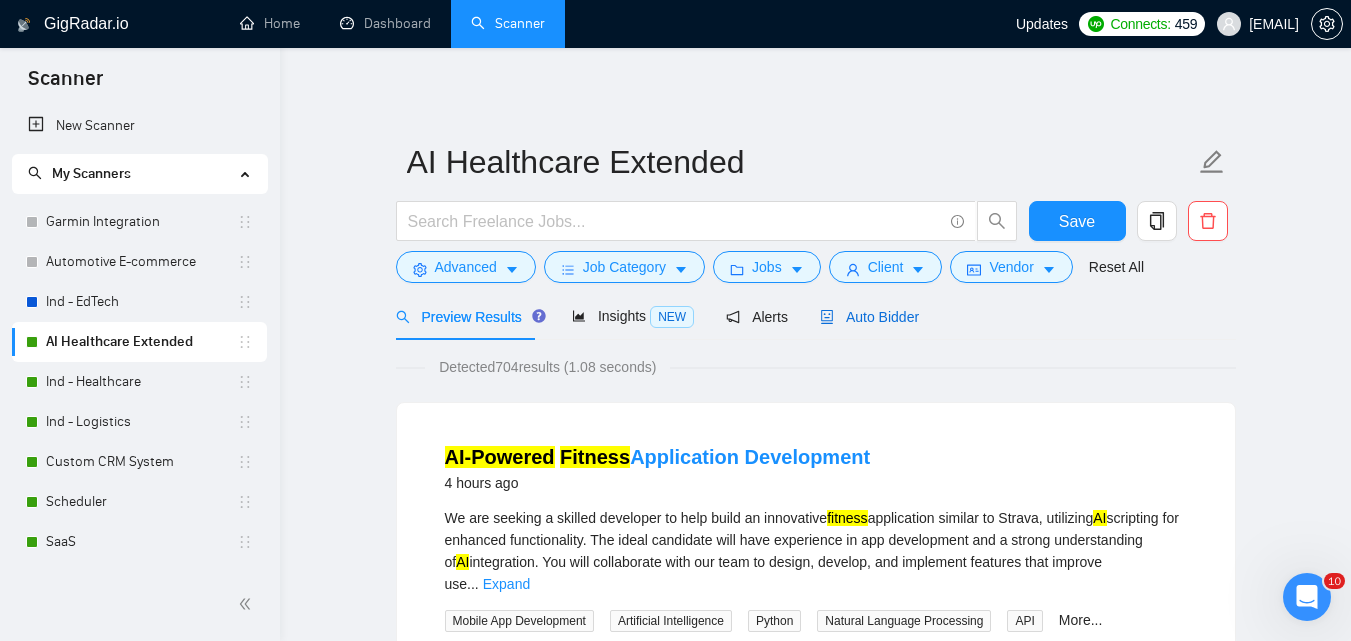 click 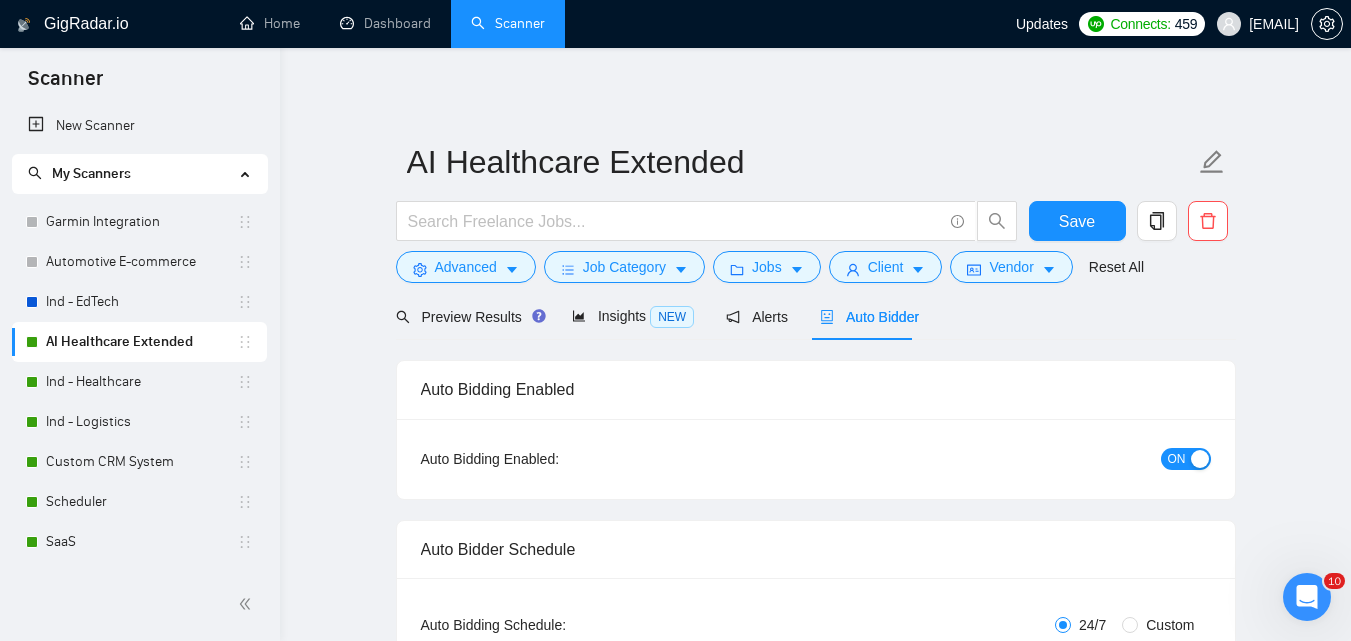 click at bounding box center (1200, 459) 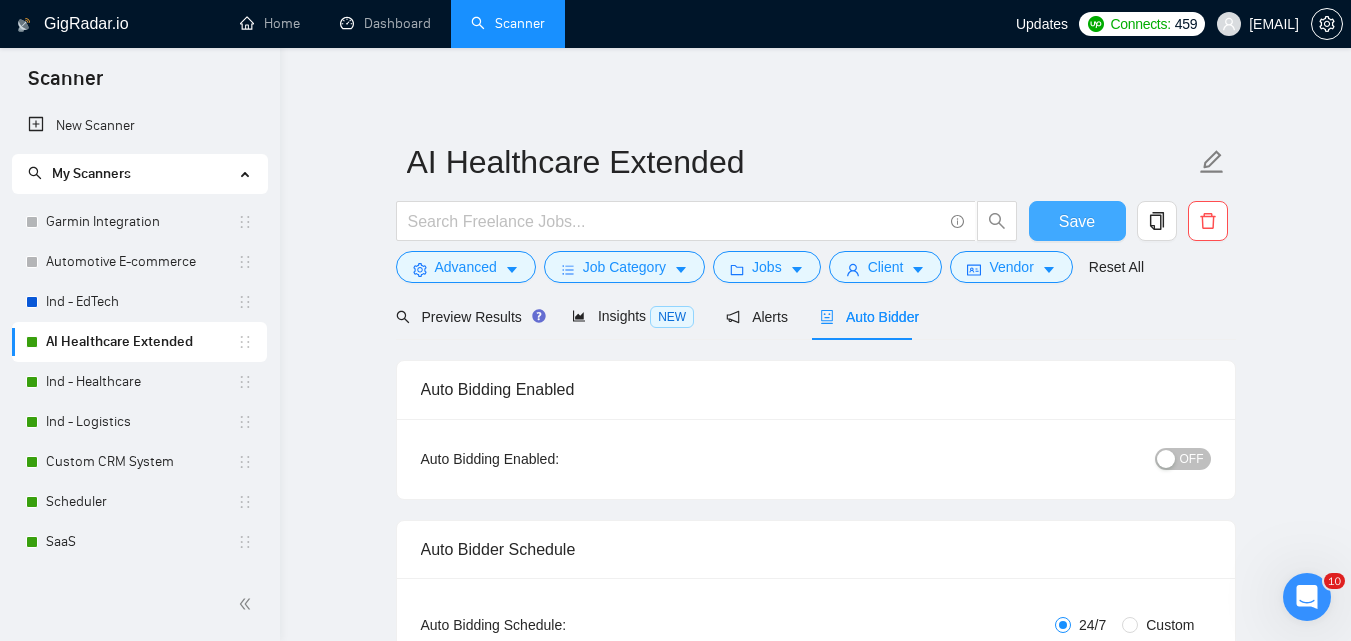 click on "Save" at bounding box center [1077, 221] 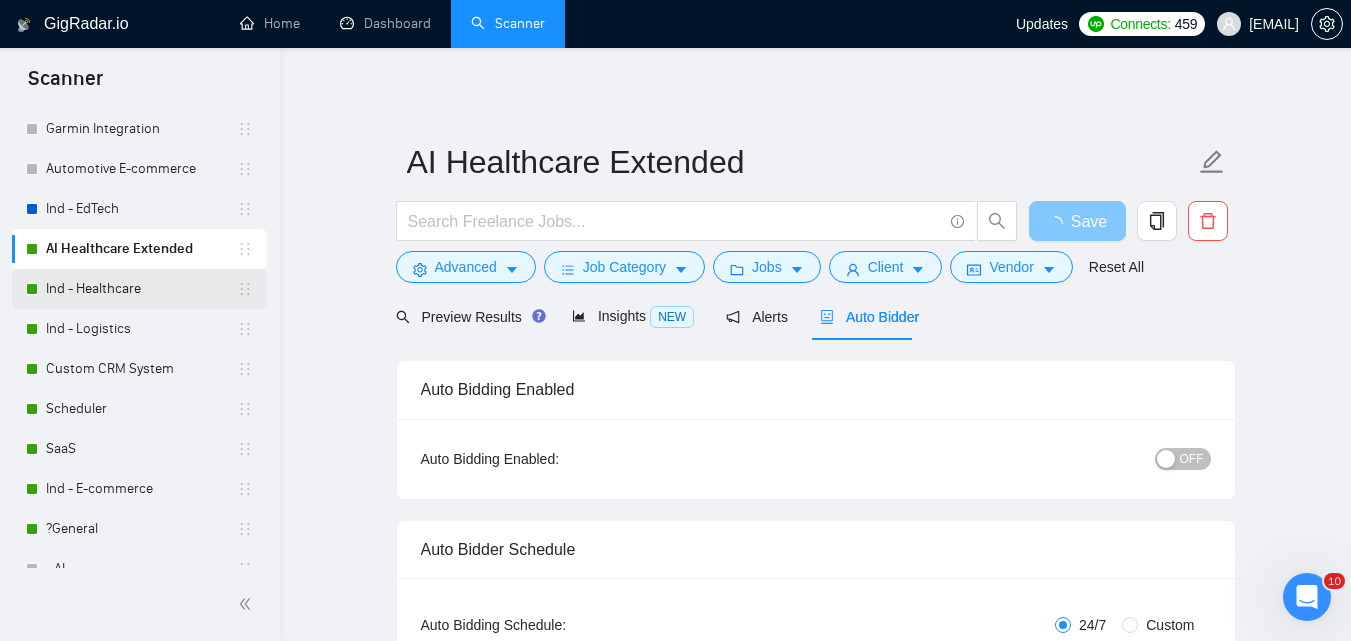 scroll, scrollTop: 100, scrollLeft: 0, axis: vertical 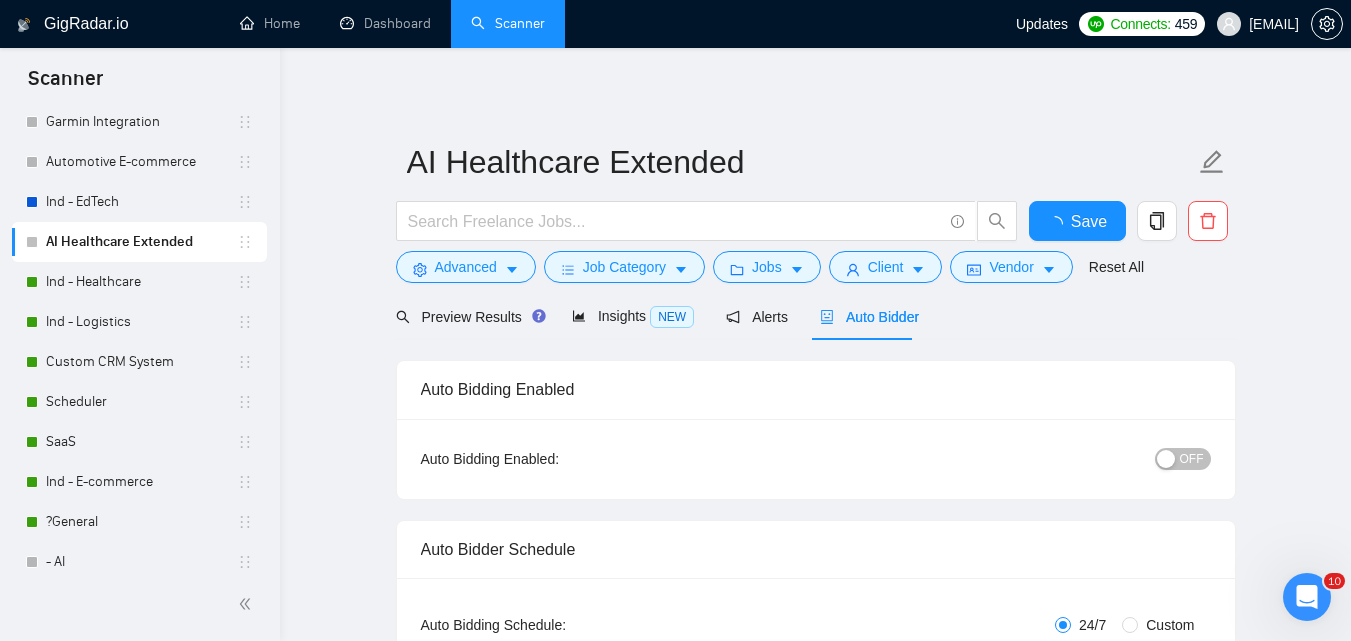 click on "AI Healthcare Extended" at bounding box center [141, 242] 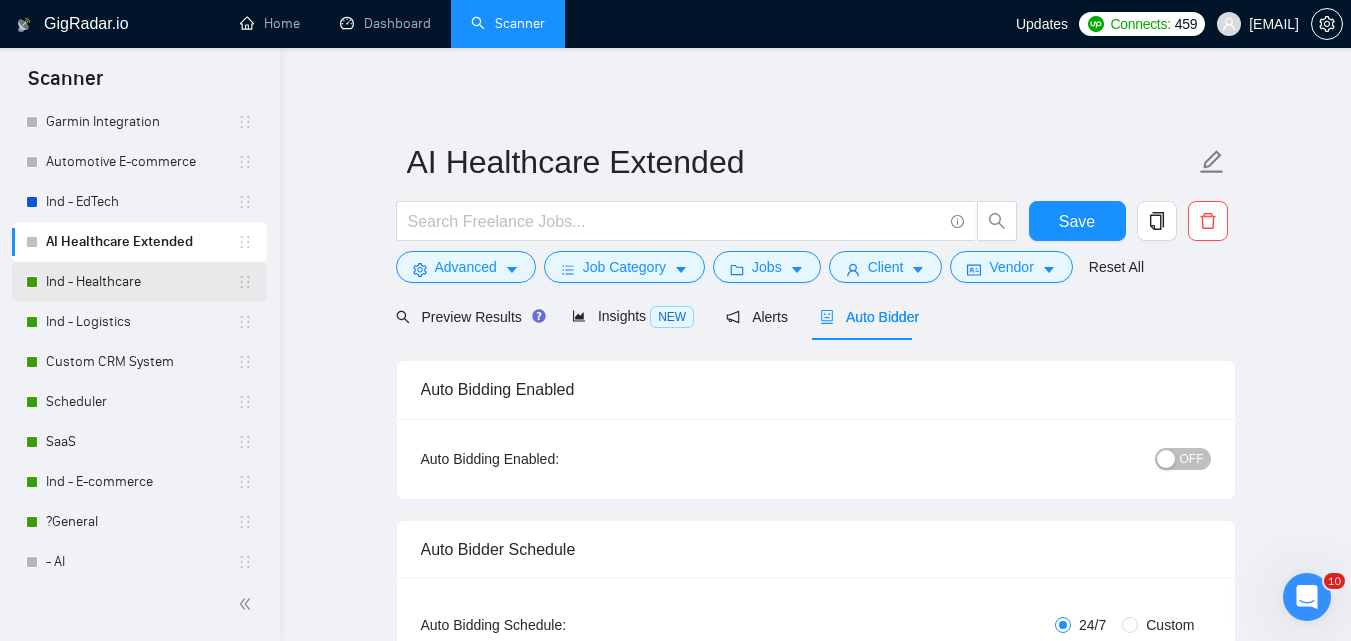 click on "Ind - Healthcare" at bounding box center [141, 282] 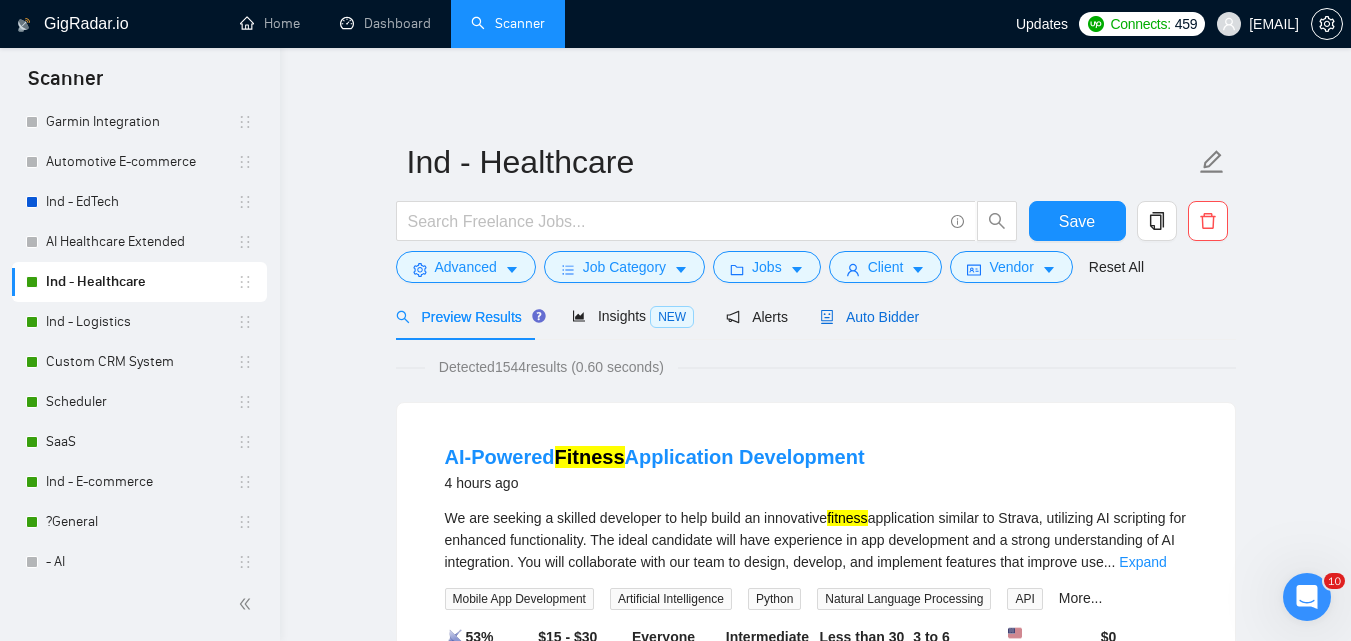 click on "Auto Bidder" at bounding box center (869, 317) 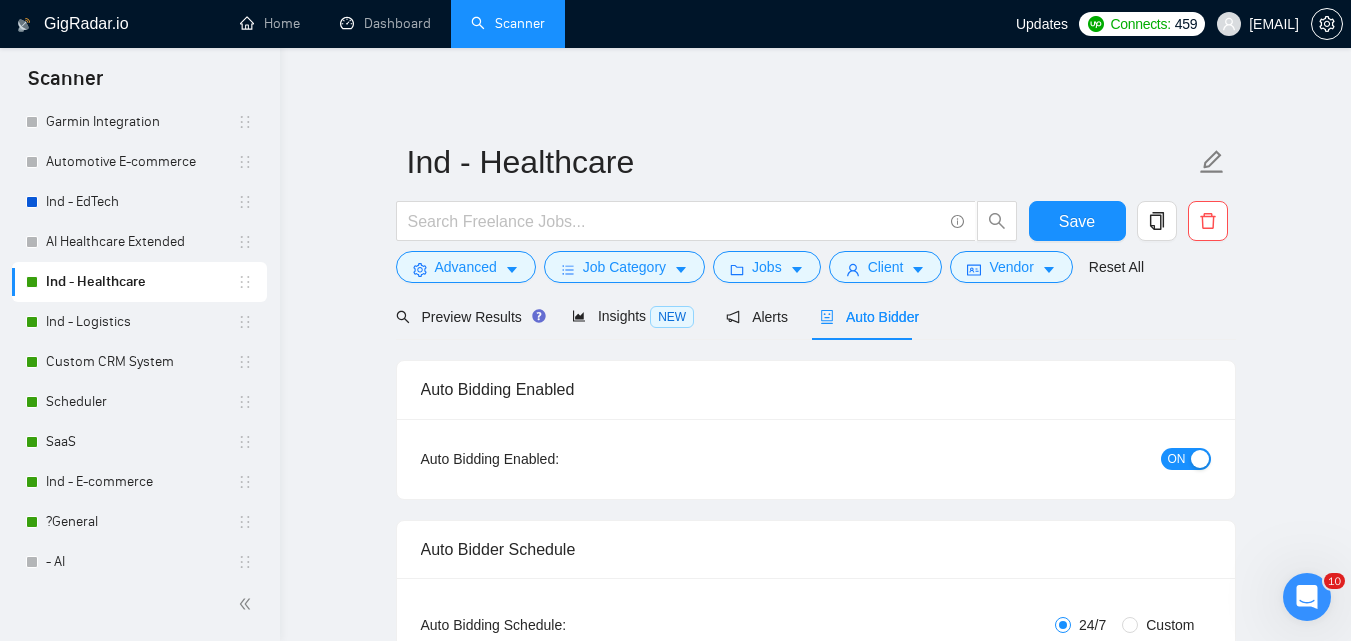 type 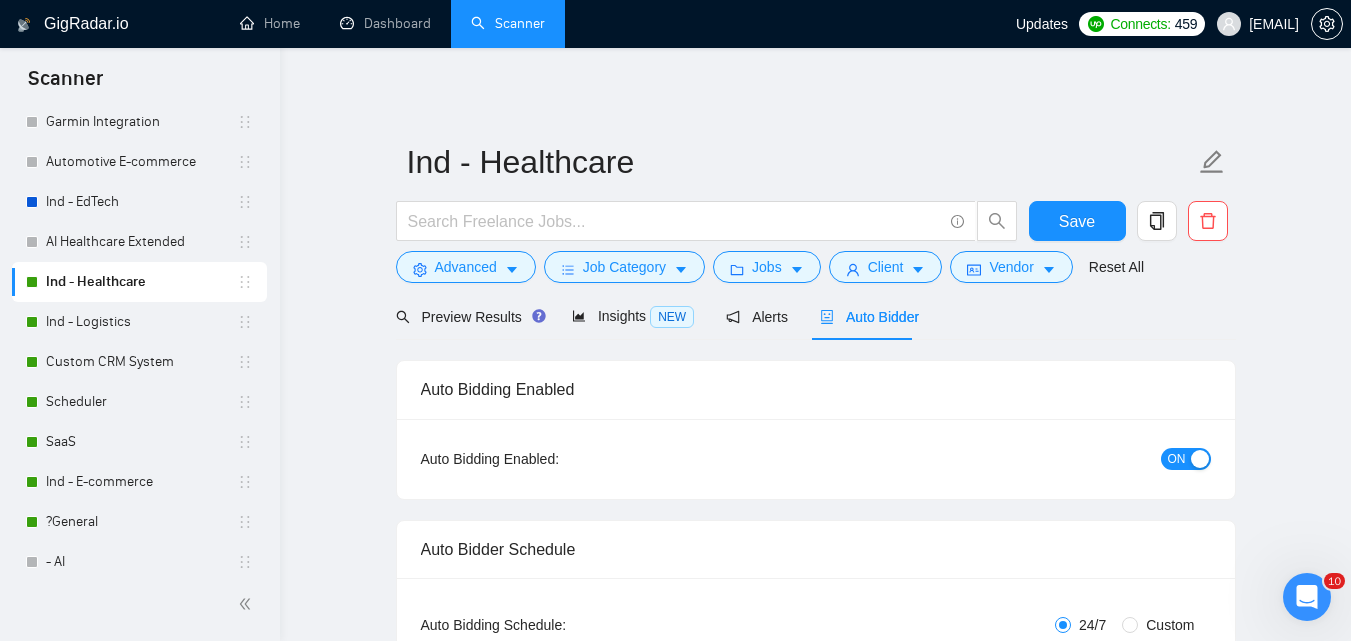 click on "ON" at bounding box center [1177, 459] 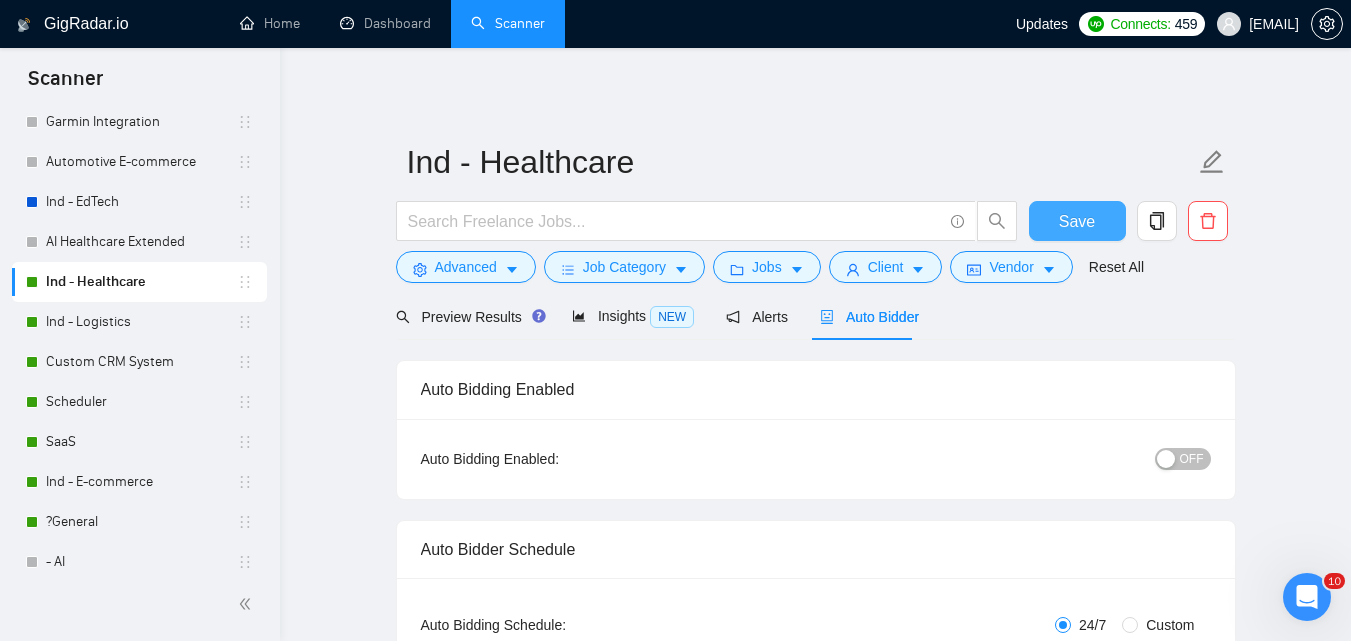 click on "Save" at bounding box center [1077, 221] 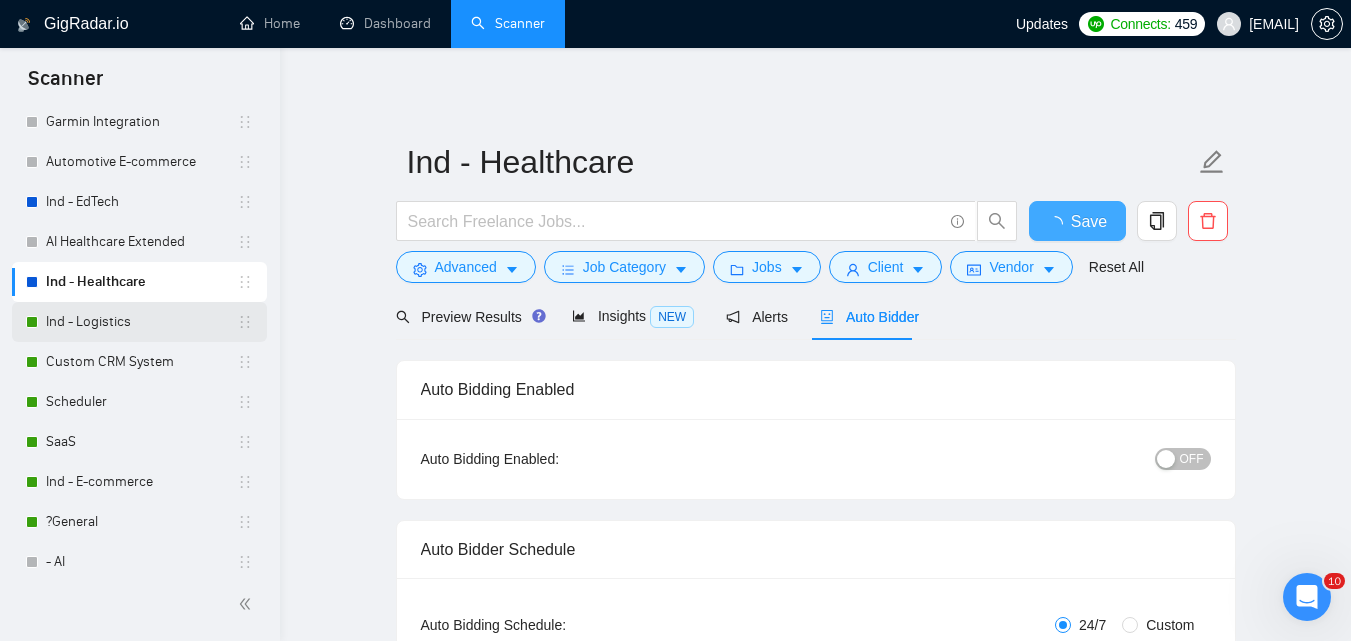 type 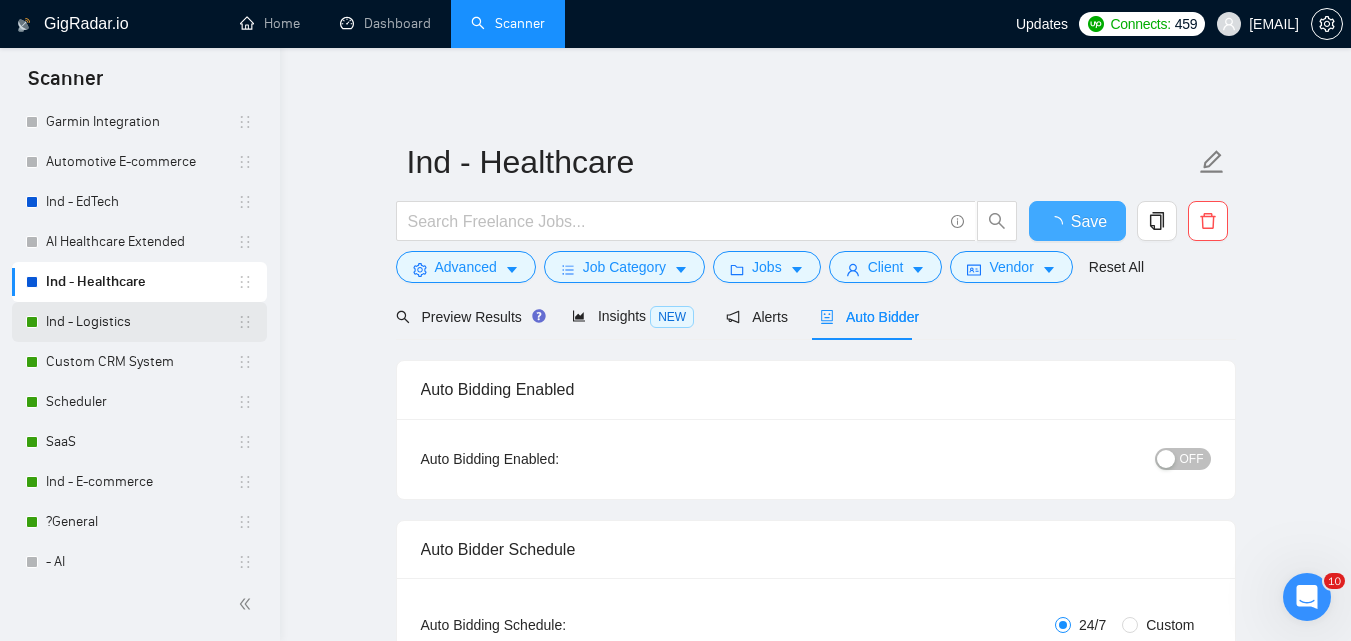 checkbox on "true" 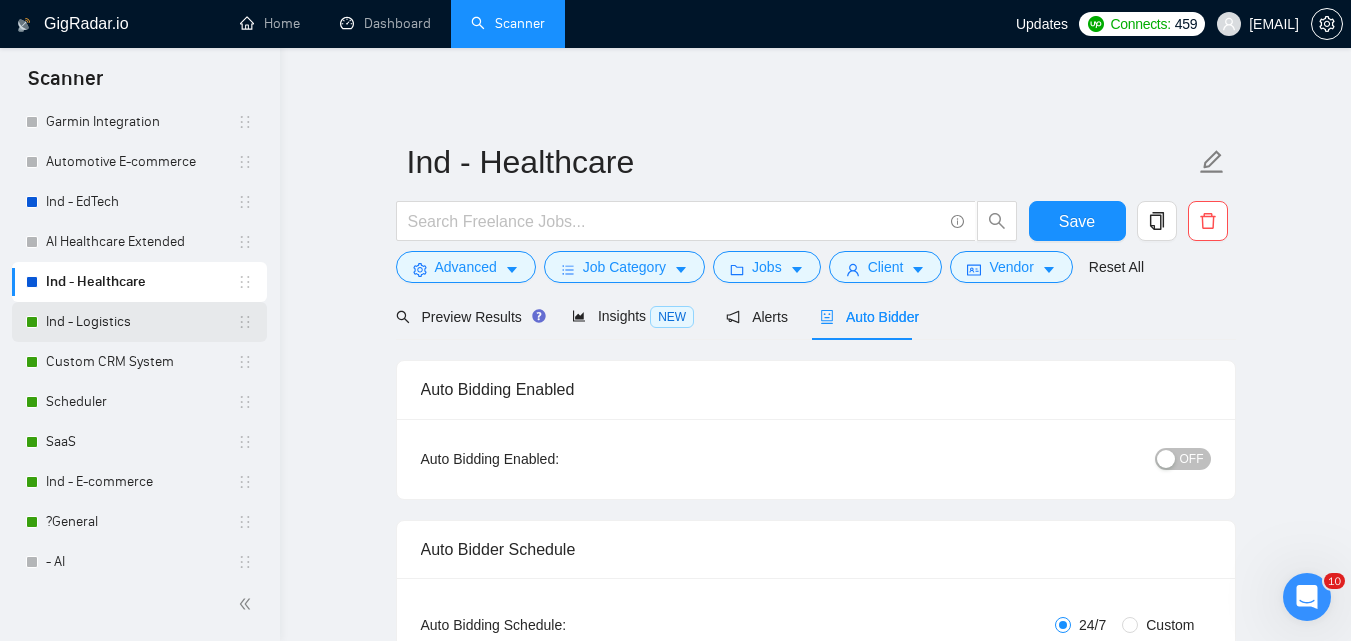 click on "Ind - Logistics" at bounding box center [141, 322] 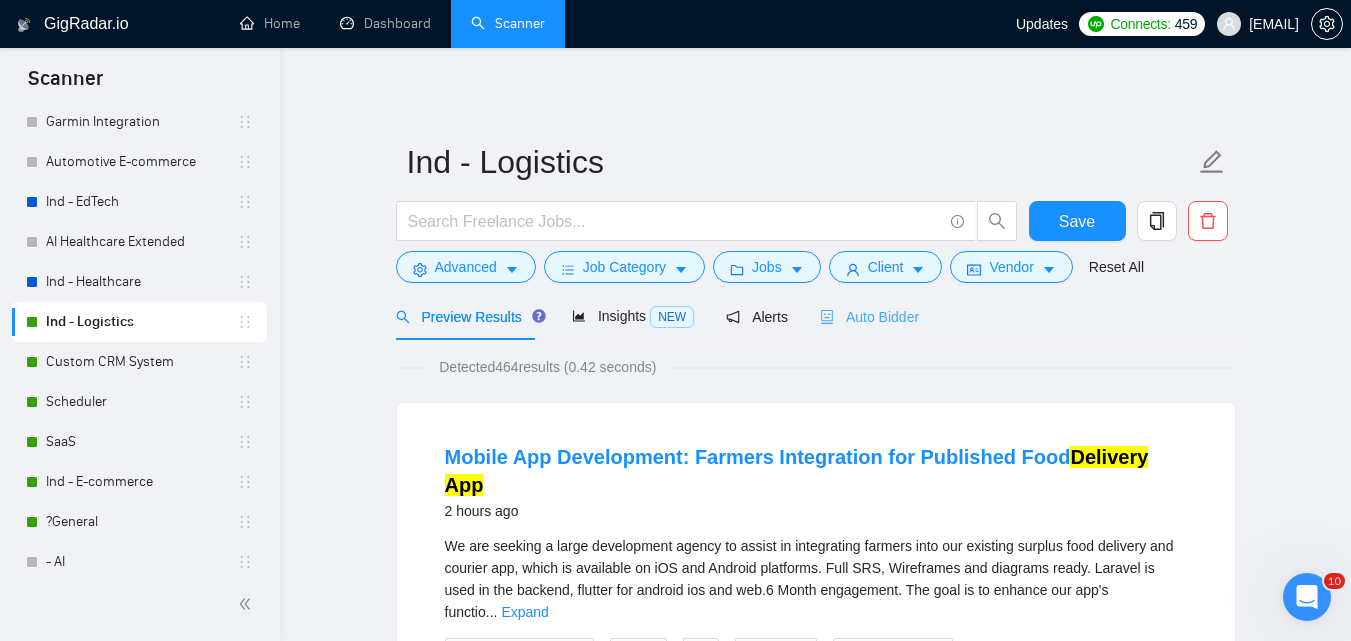 click on "Auto Bidder" at bounding box center [869, 316] 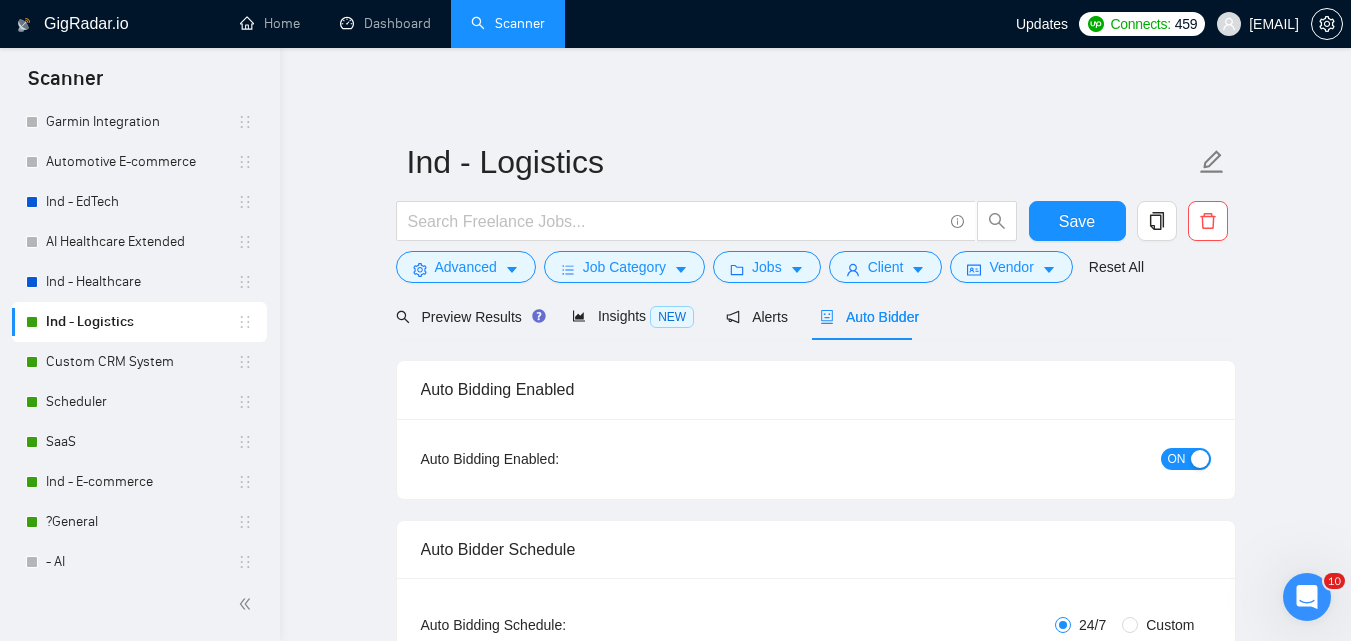 type 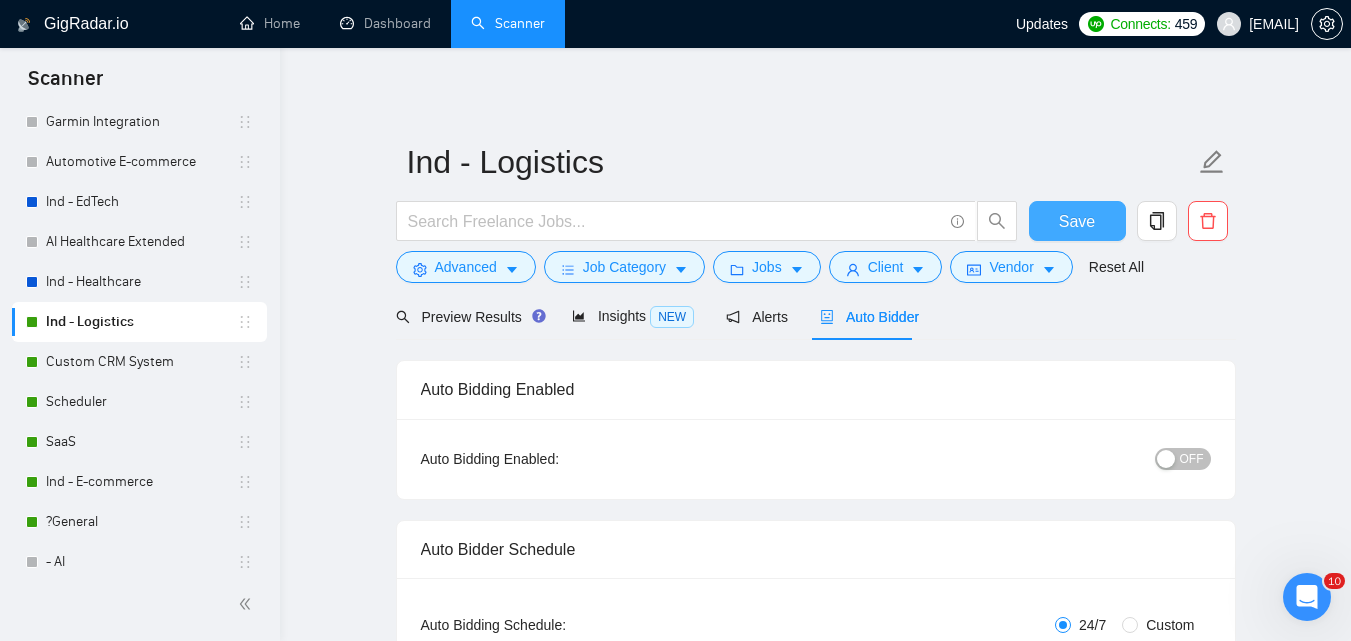 click on "Save" at bounding box center [1077, 221] 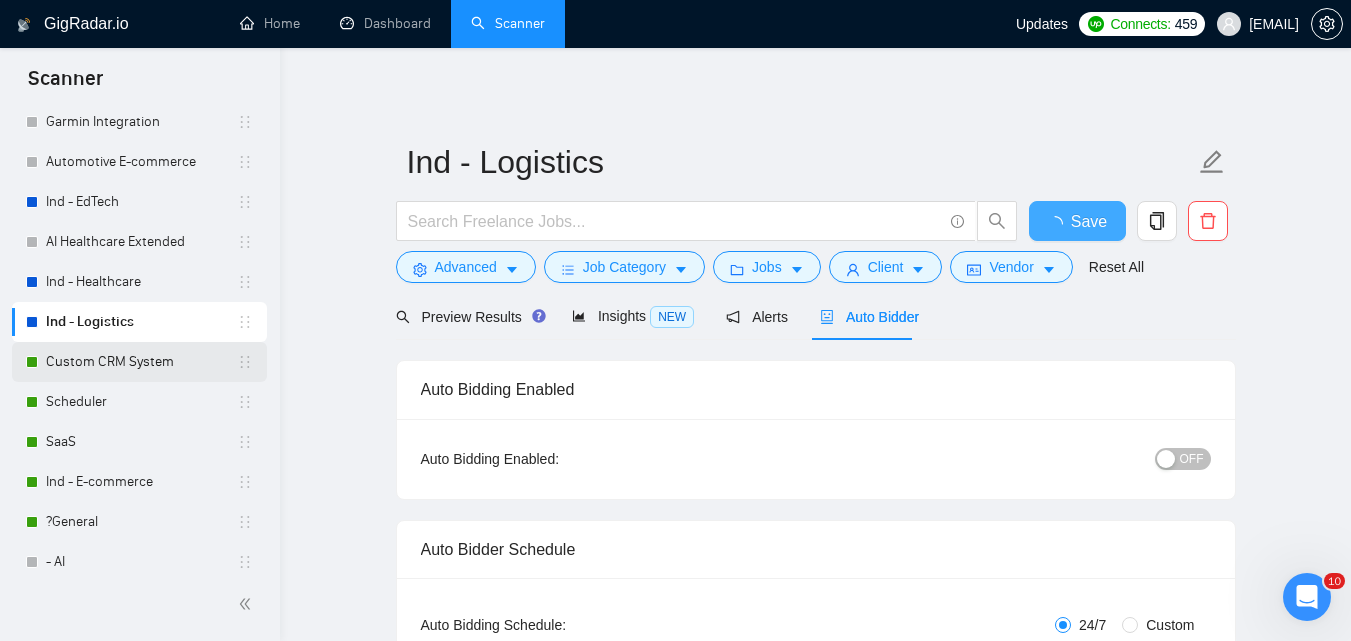 type 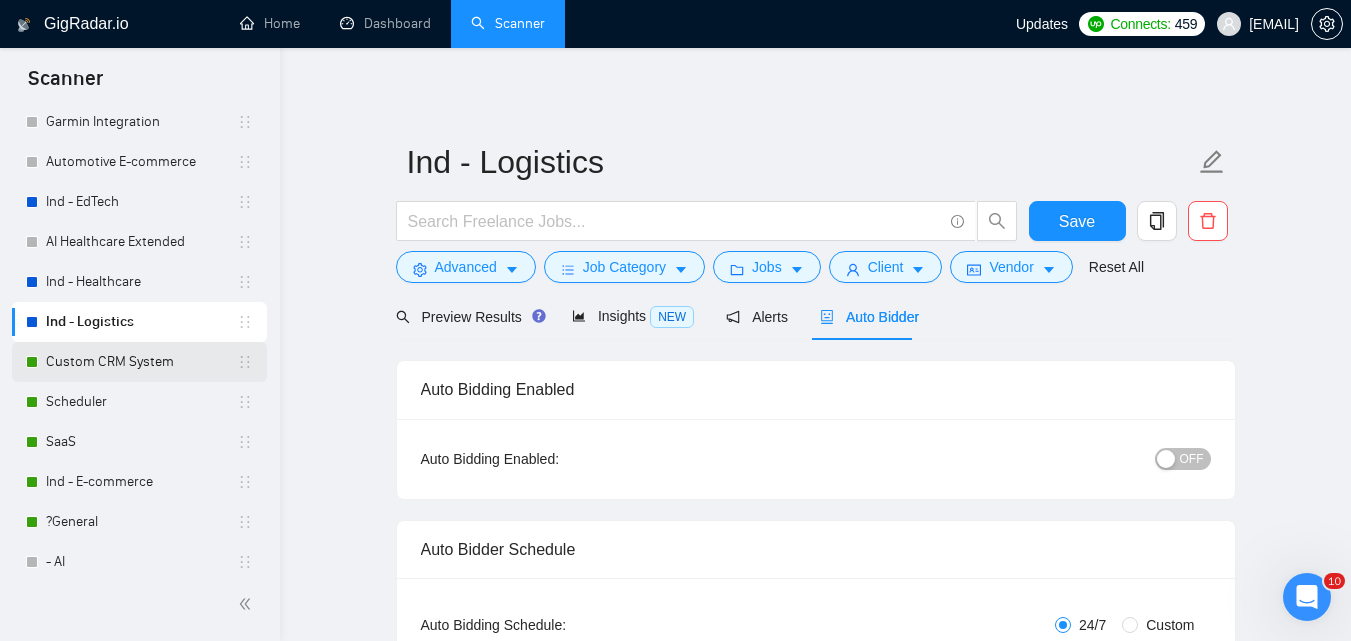 click on "Custom CRM System" at bounding box center [141, 362] 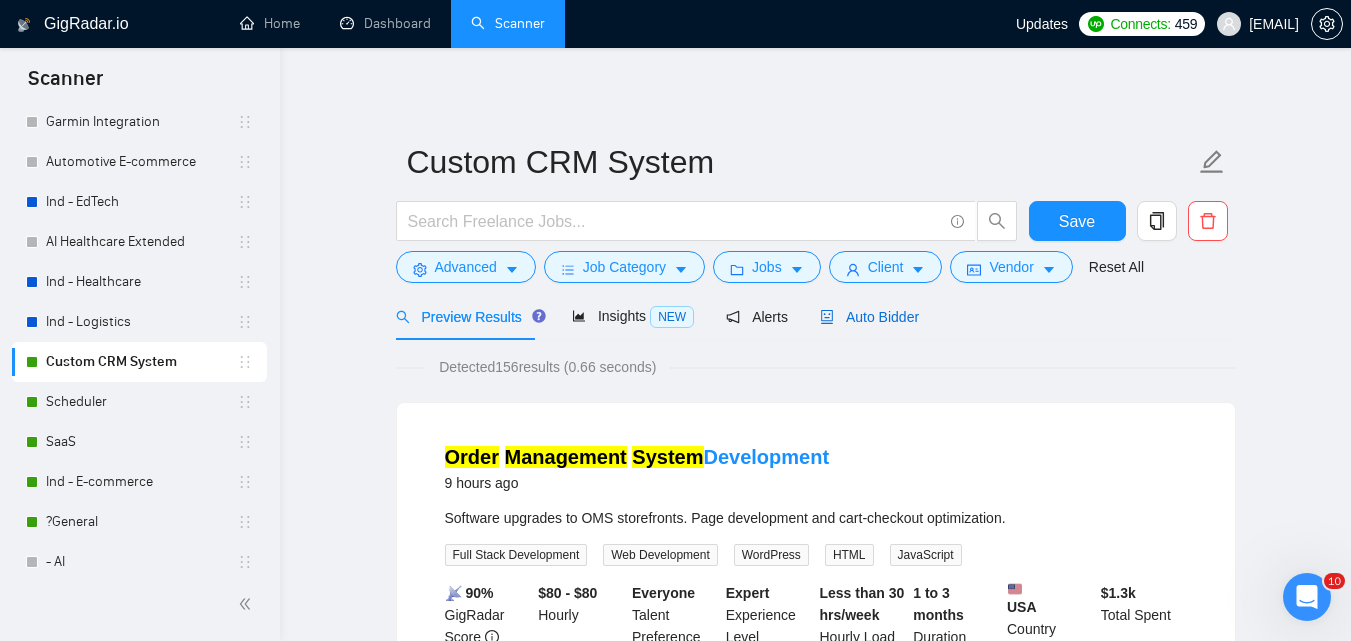 click on "Auto Bidder" at bounding box center (869, 317) 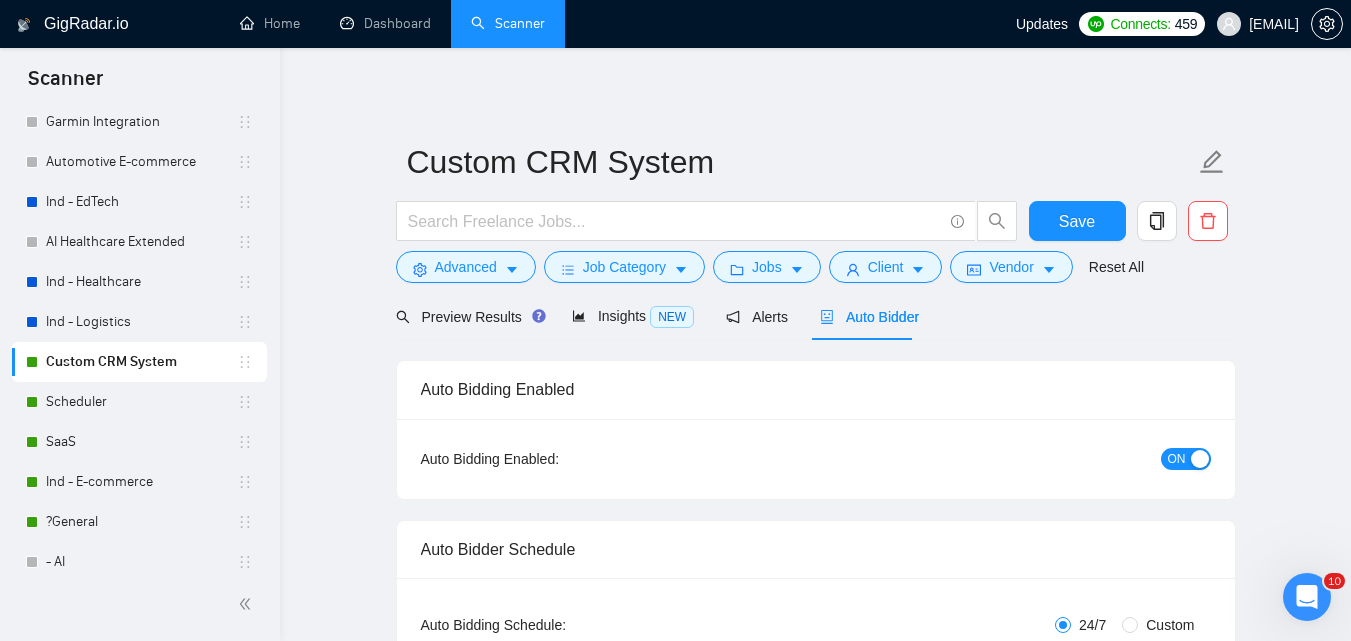 type 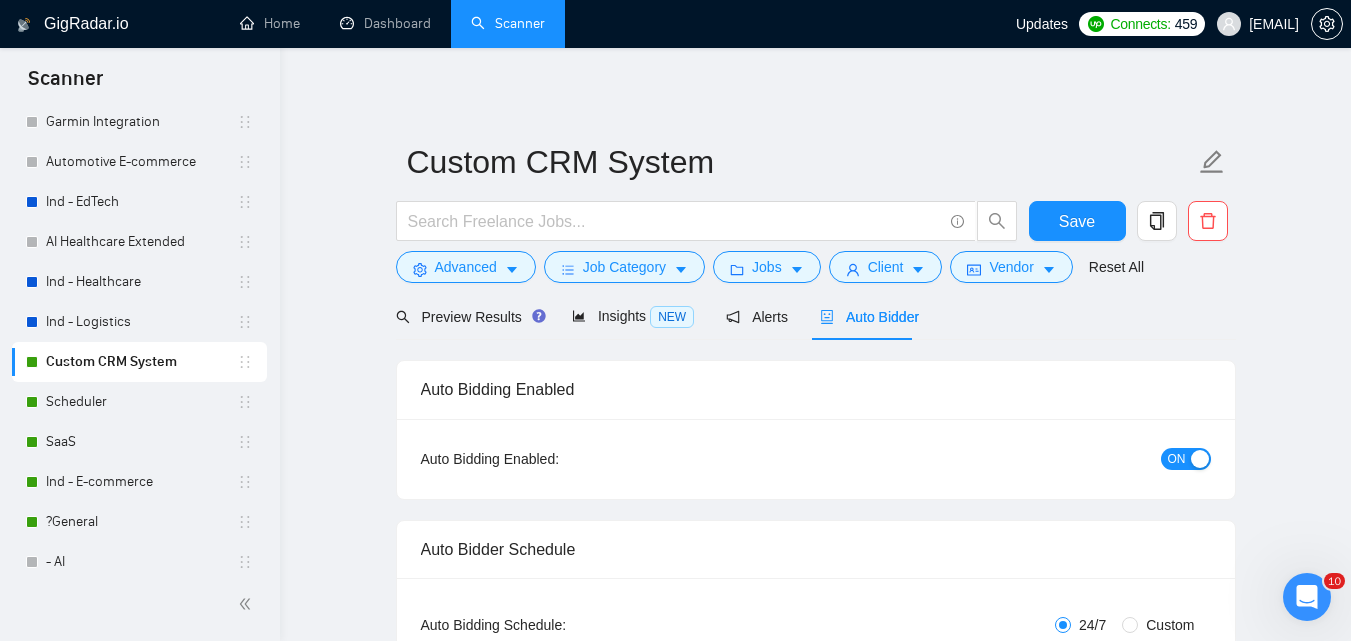 click on "ON" at bounding box center [1078, 458] 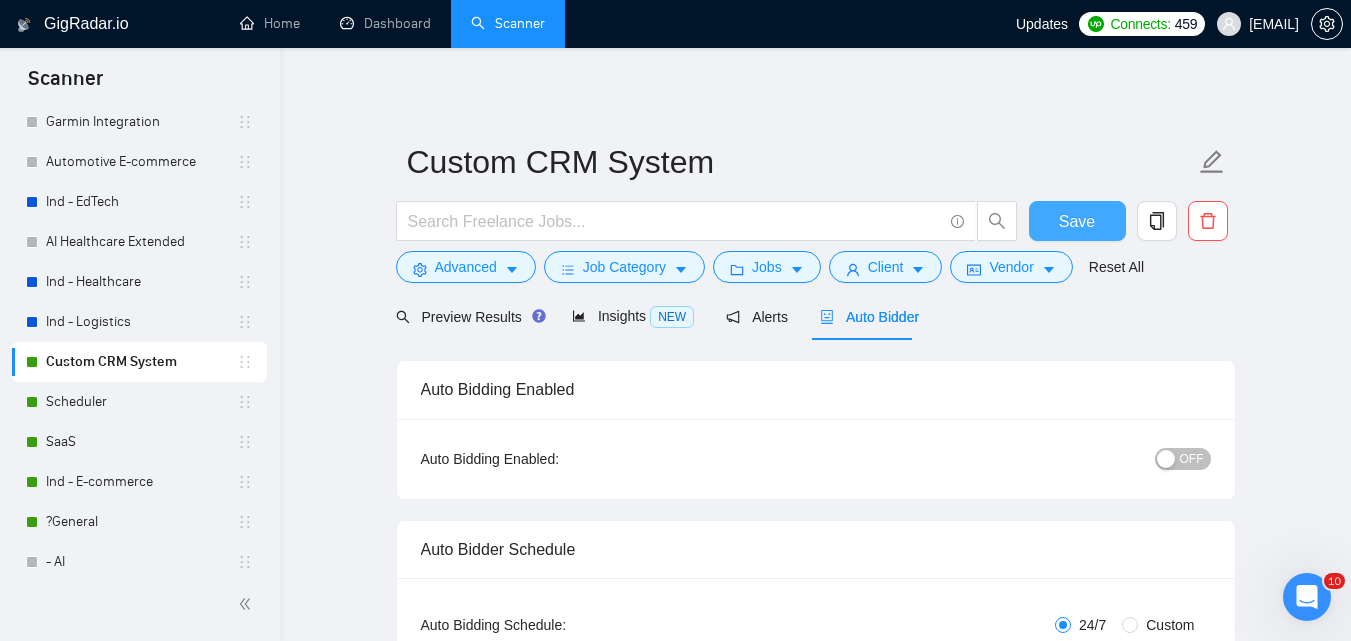click on "Save" at bounding box center (1077, 221) 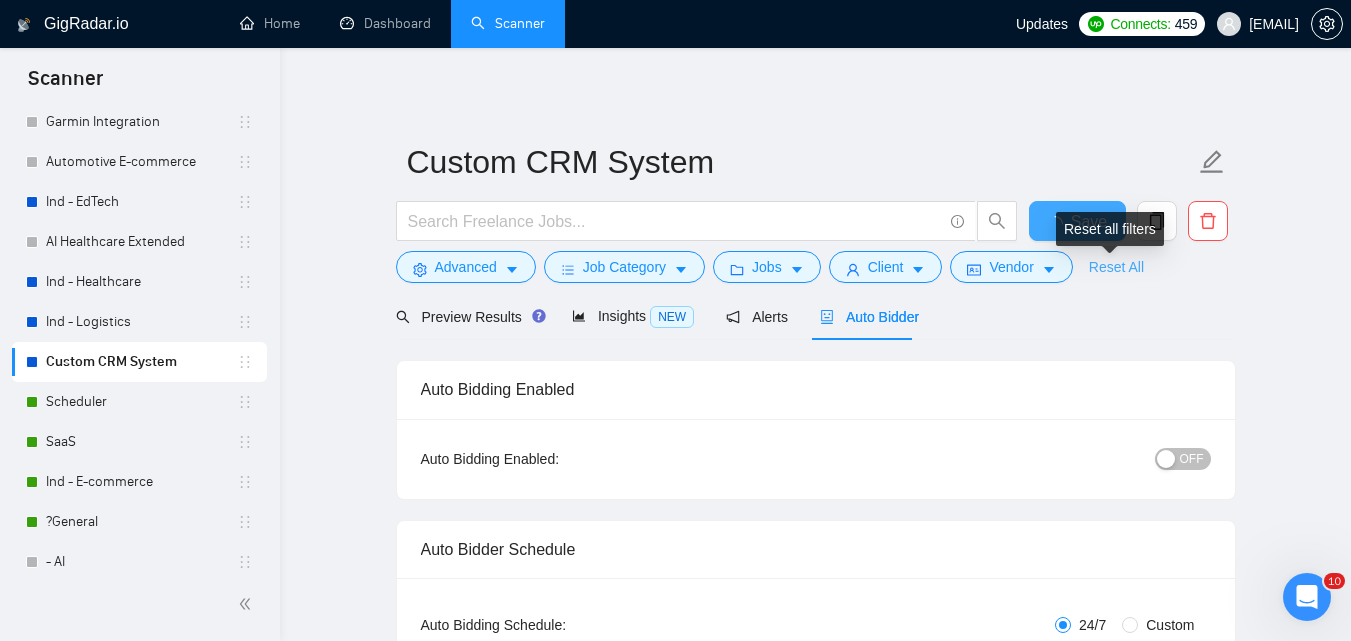 type 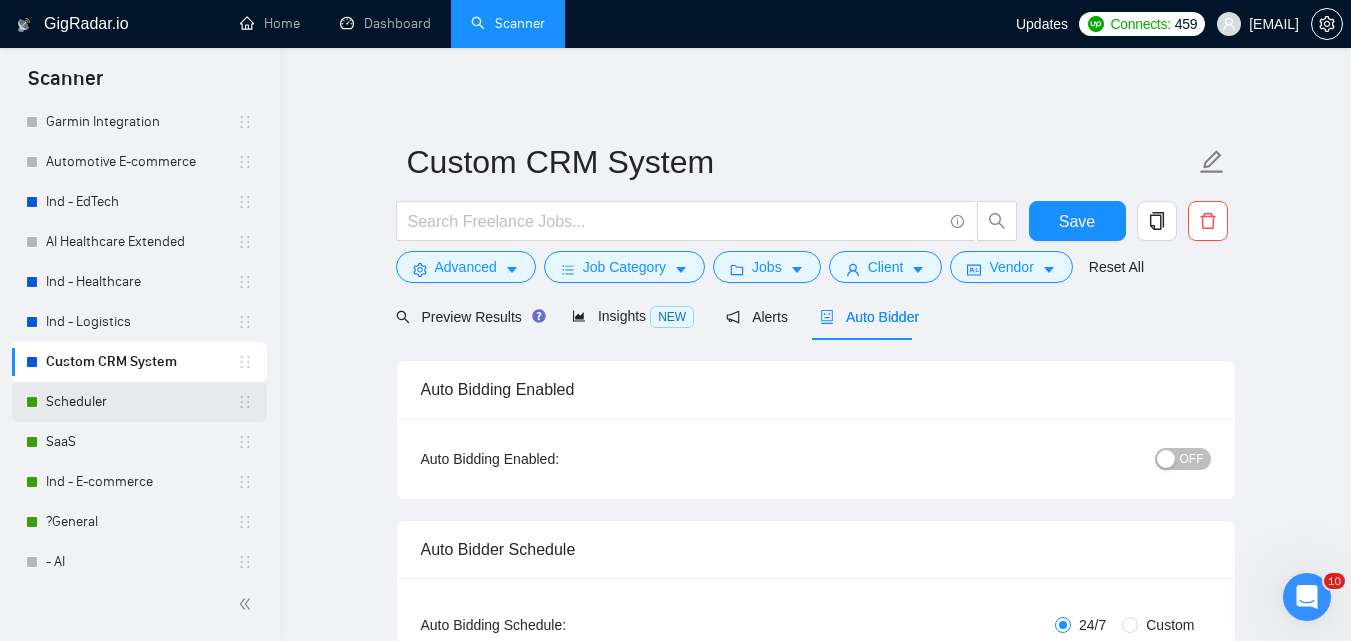 click on "Scheduler" at bounding box center (141, 402) 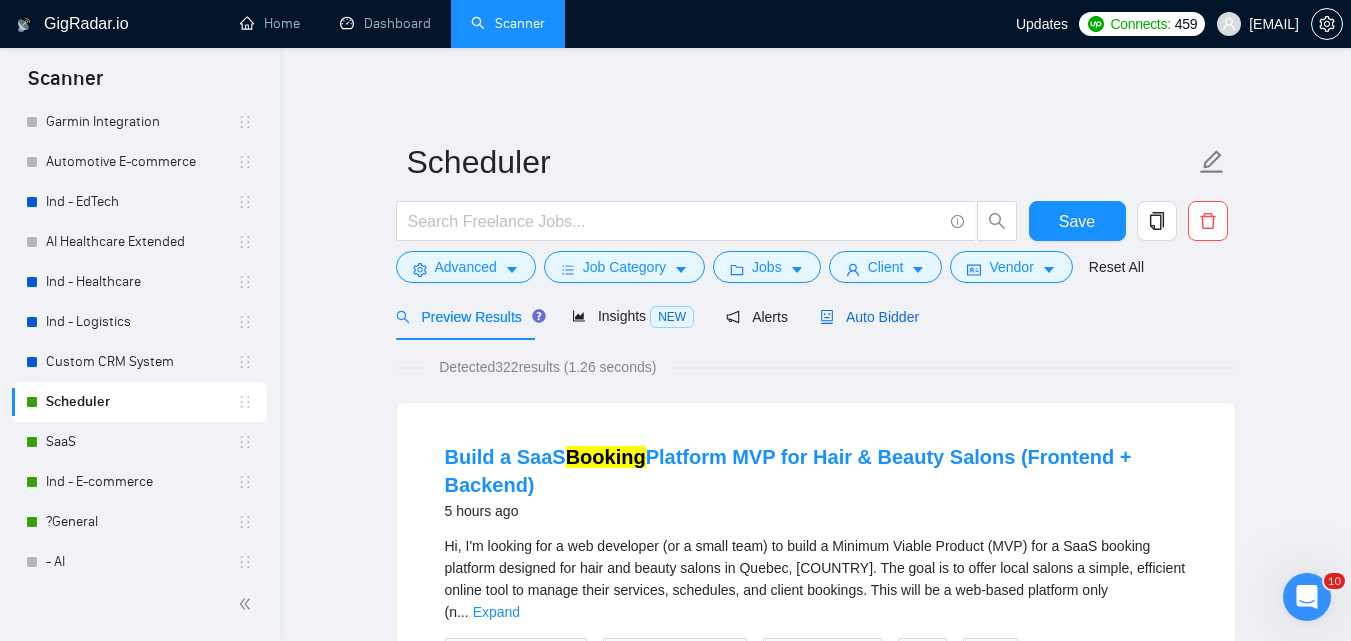 click on "Auto Bidder" at bounding box center (869, 317) 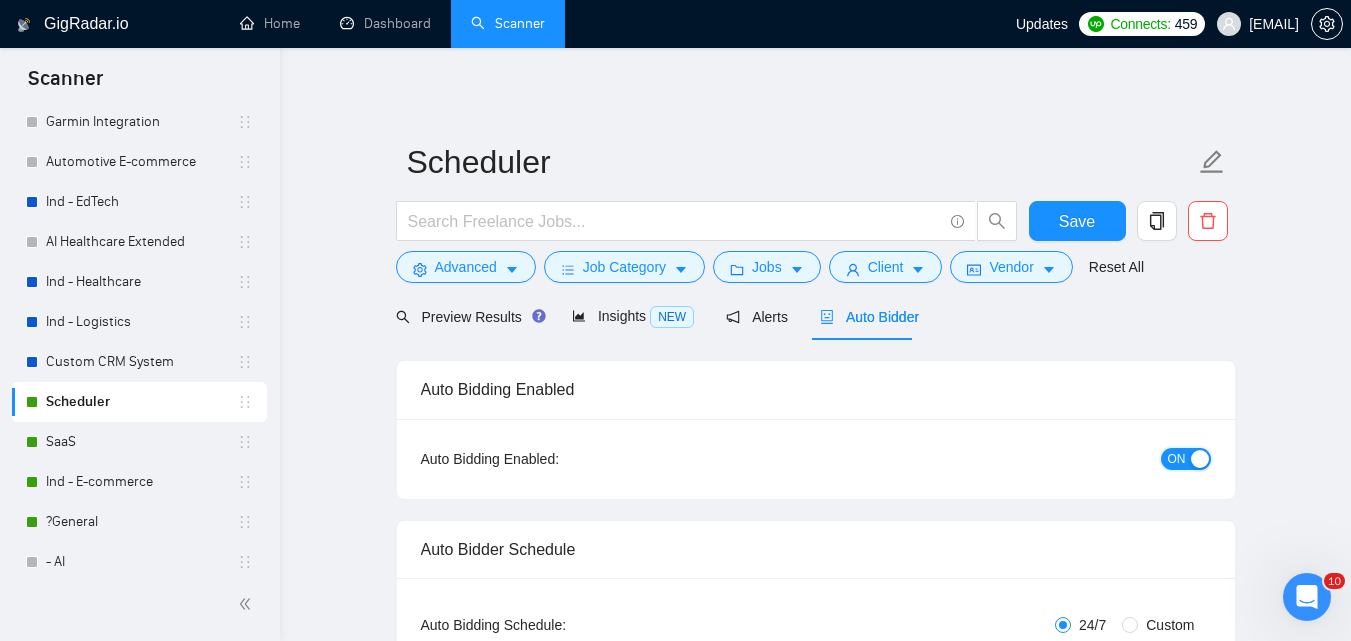 click on "ON" at bounding box center [1177, 459] 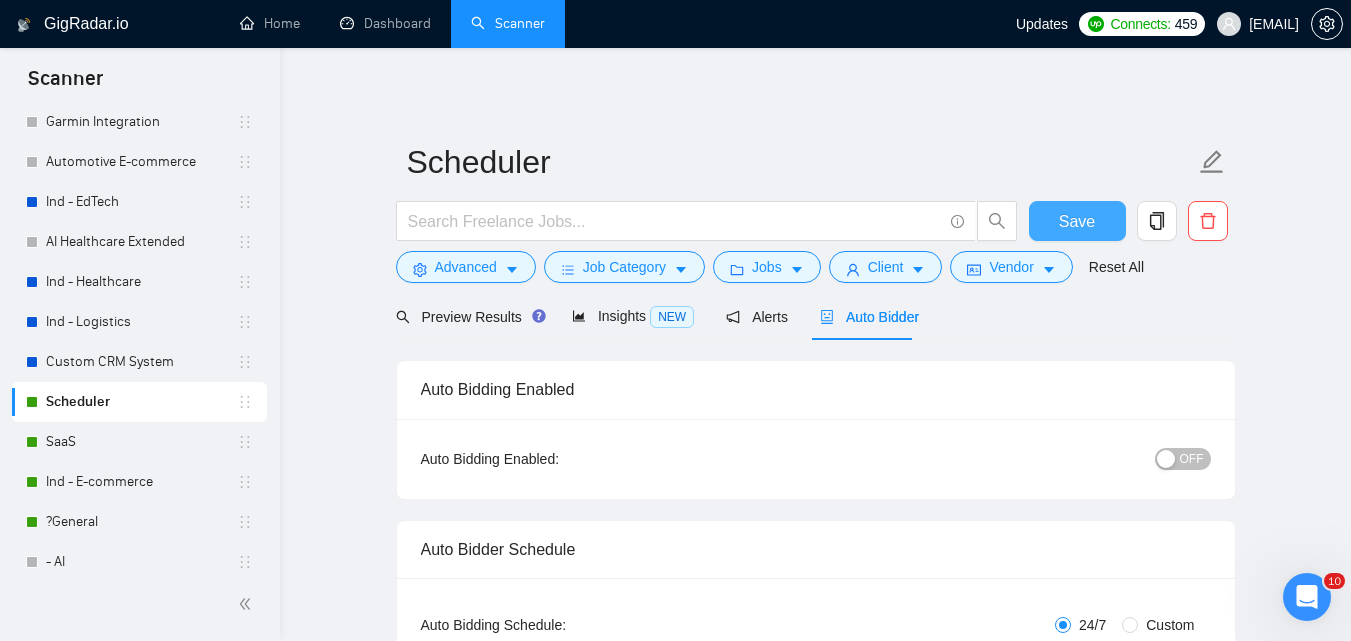 click on "Save" at bounding box center (1077, 221) 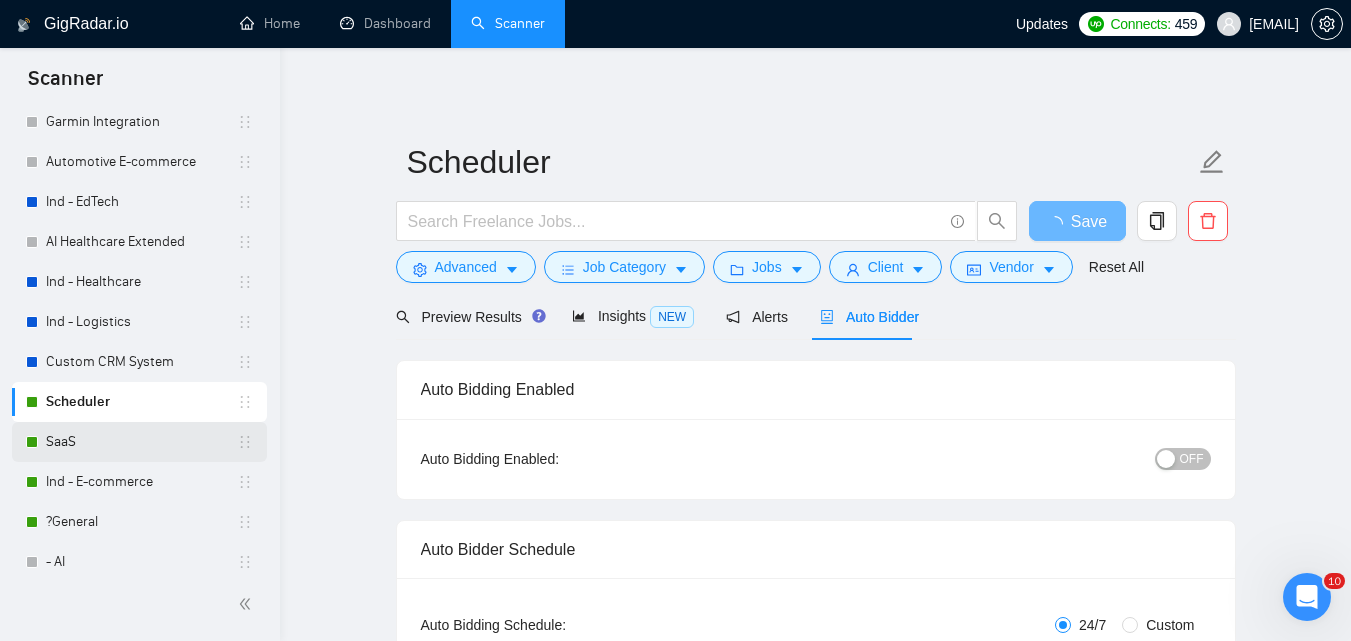 click on "SaaS" at bounding box center [141, 442] 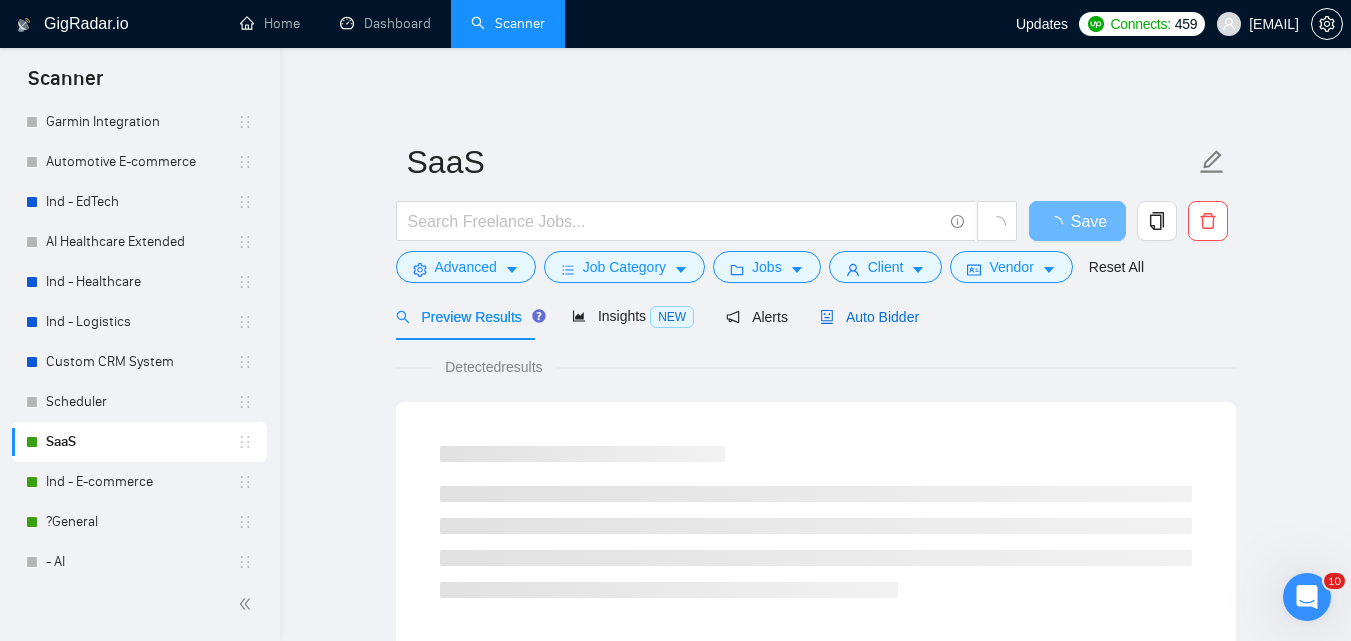 click on "Auto Bidder" at bounding box center (869, 317) 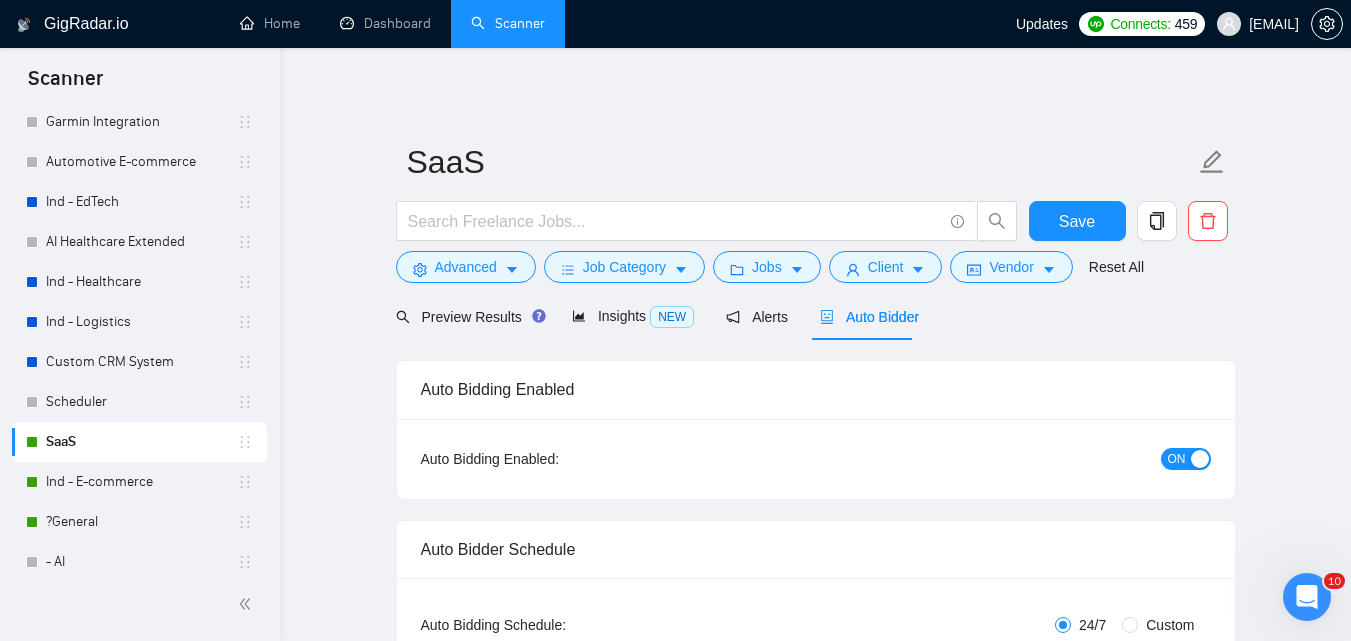 click on "ON" at bounding box center (1078, 458) 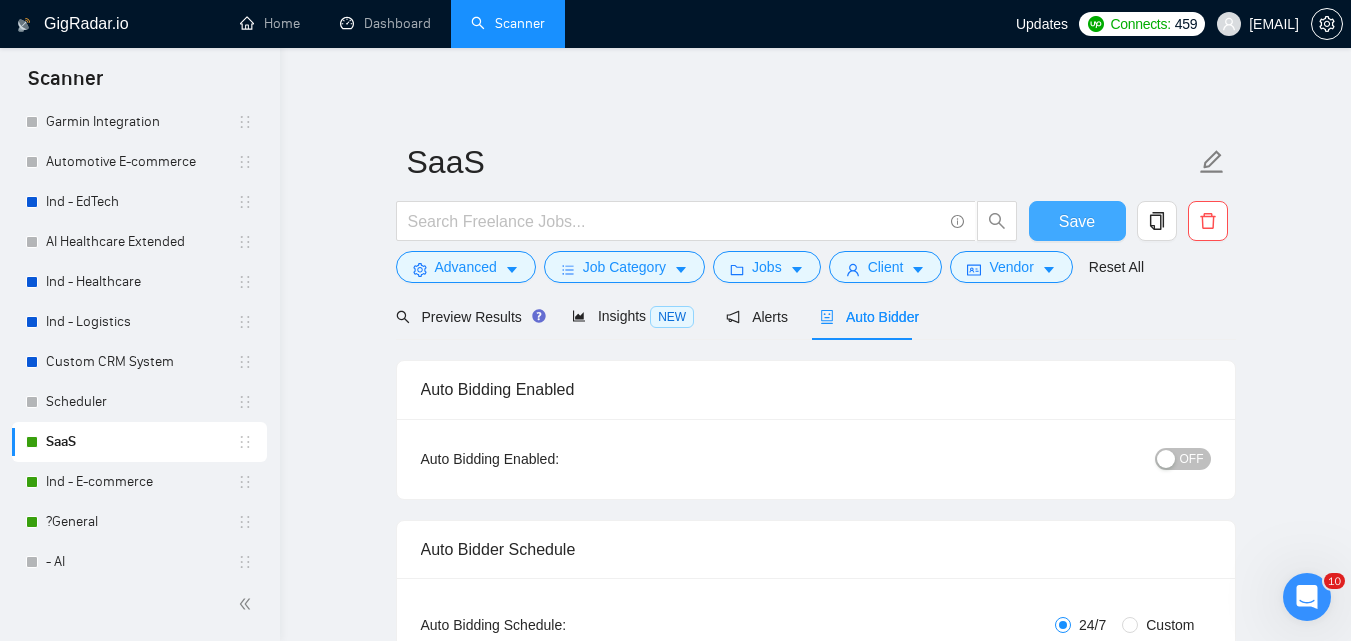 click on "Save" at bounding box center (1077, 221) 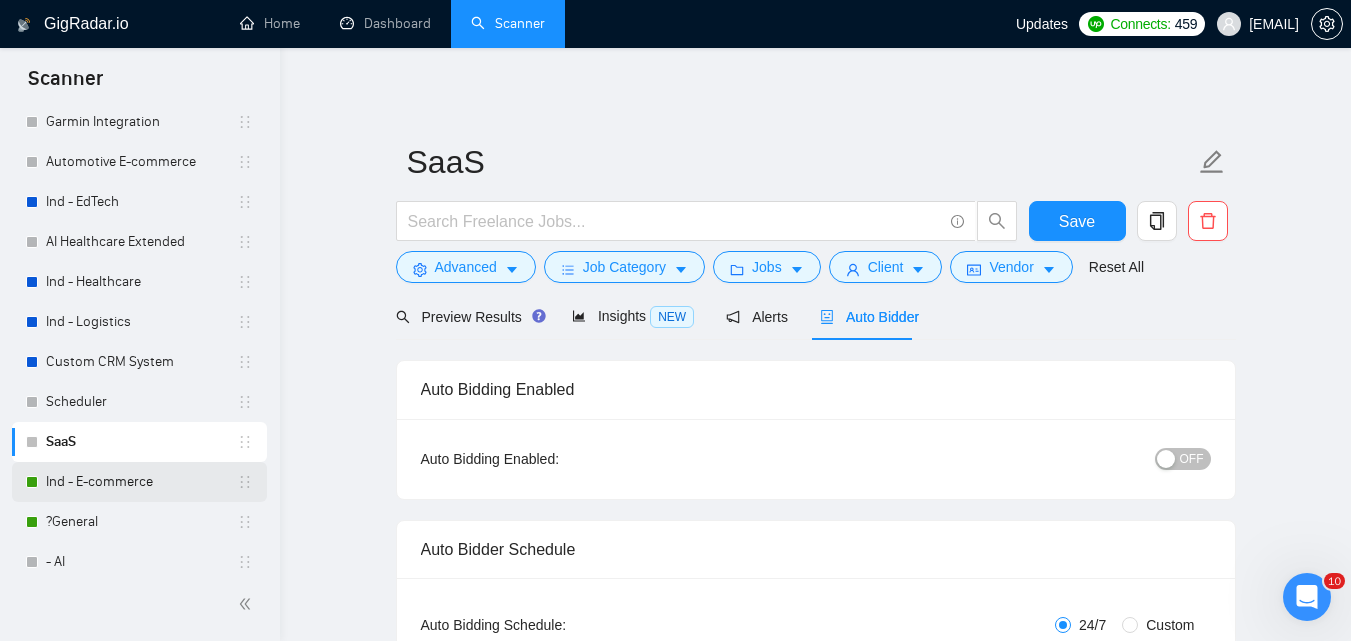 click on "Ind - E-commerce" at bounding box center [141, 482] 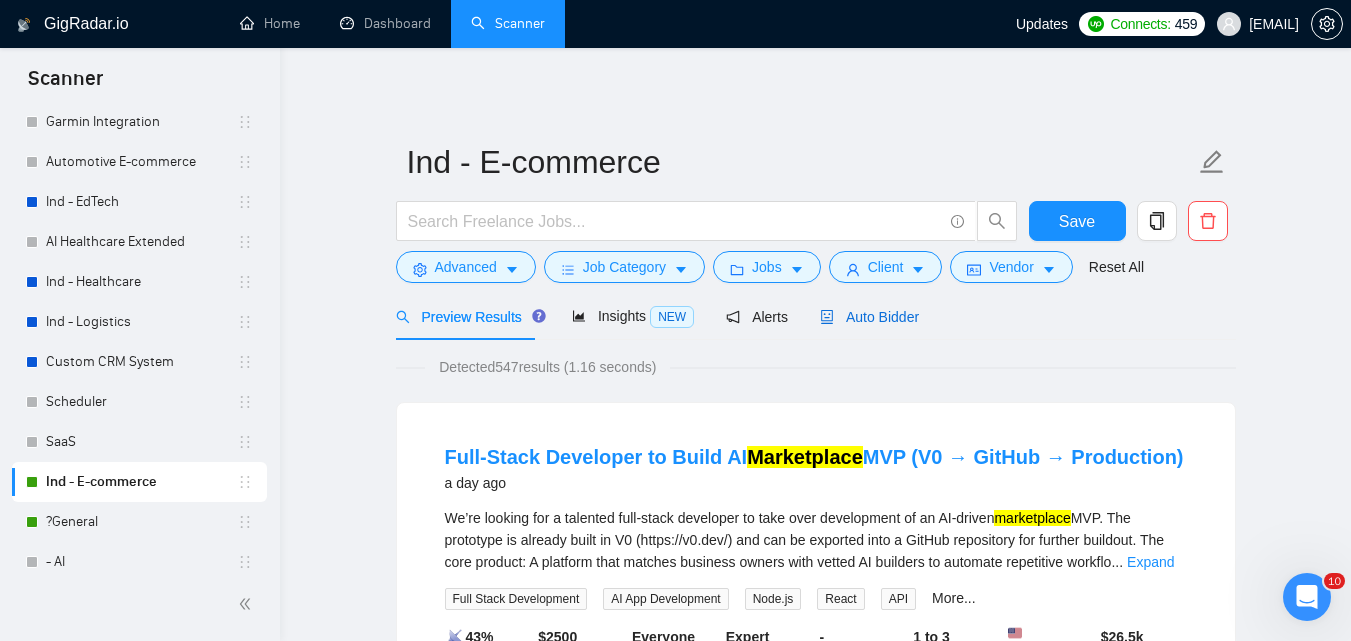 click on "Auto Bidder" at bounding box center [869, 317] 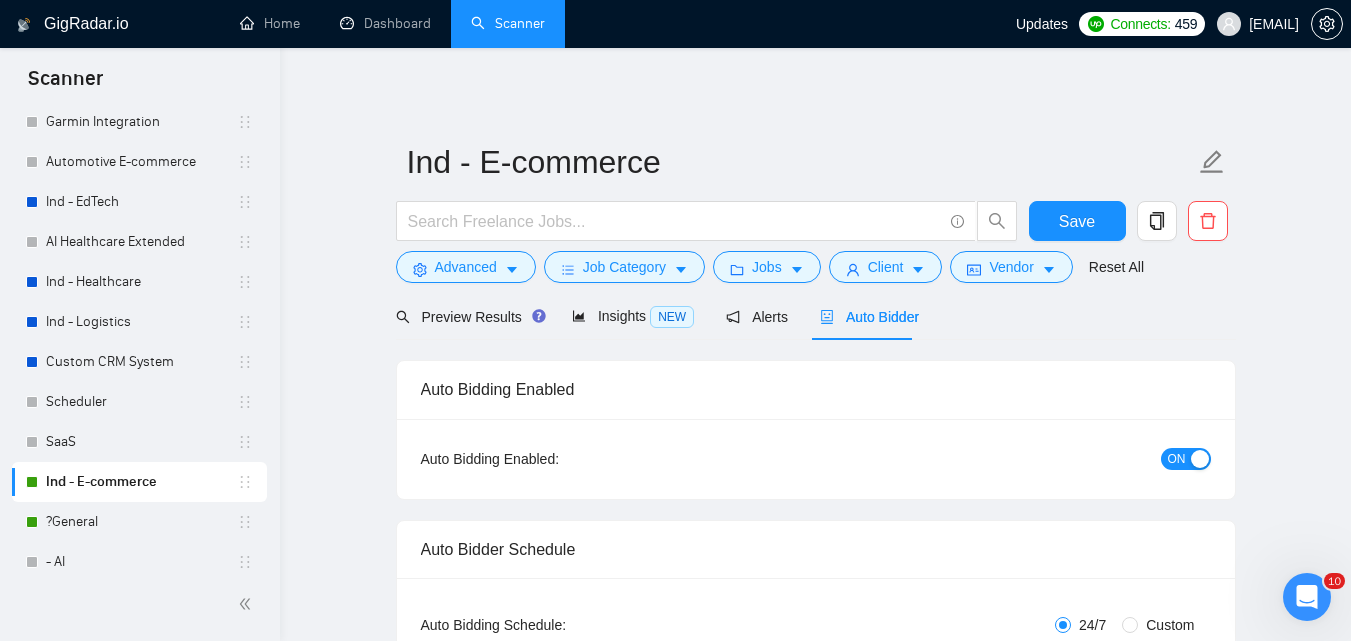 type 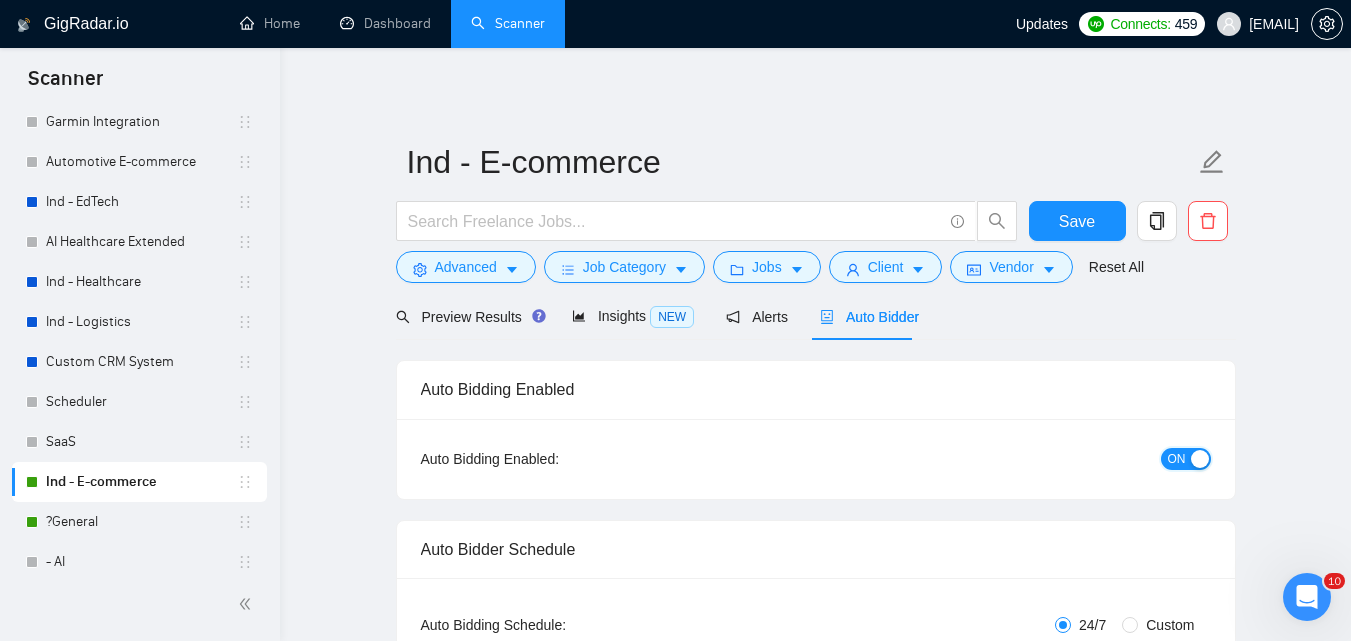 click on "ON" at bounding box center (1177, 459) 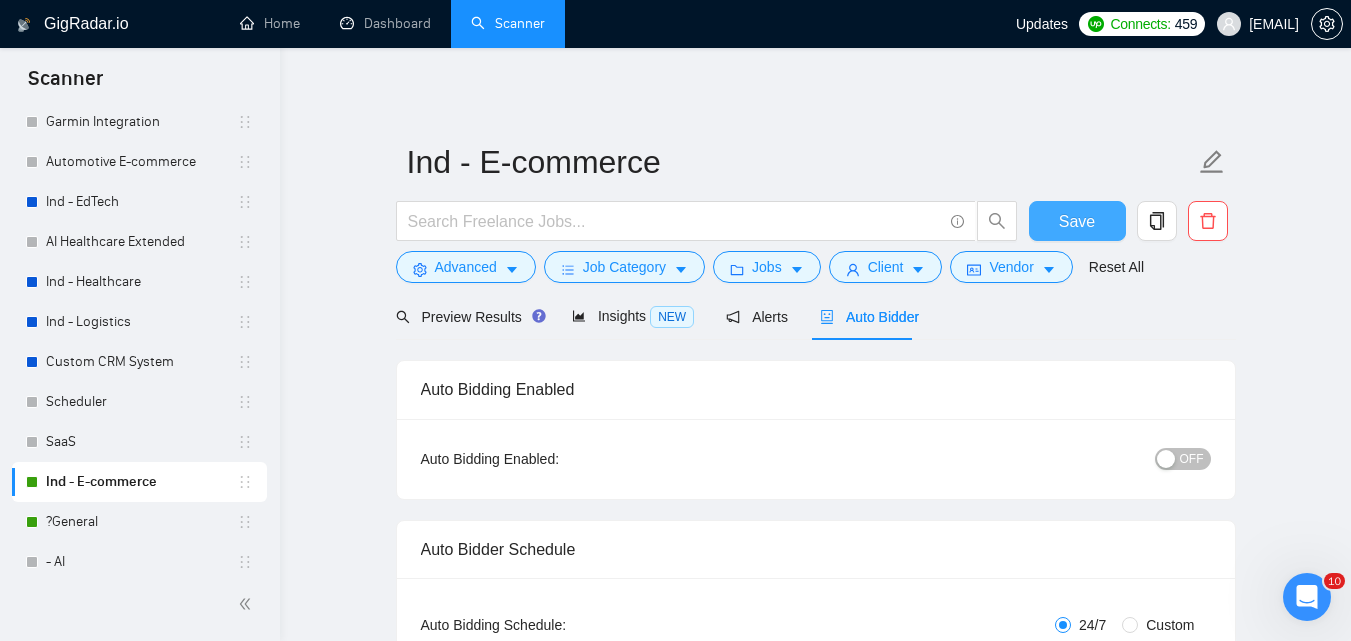 click on "Save" at bounding box center (1077, 221) 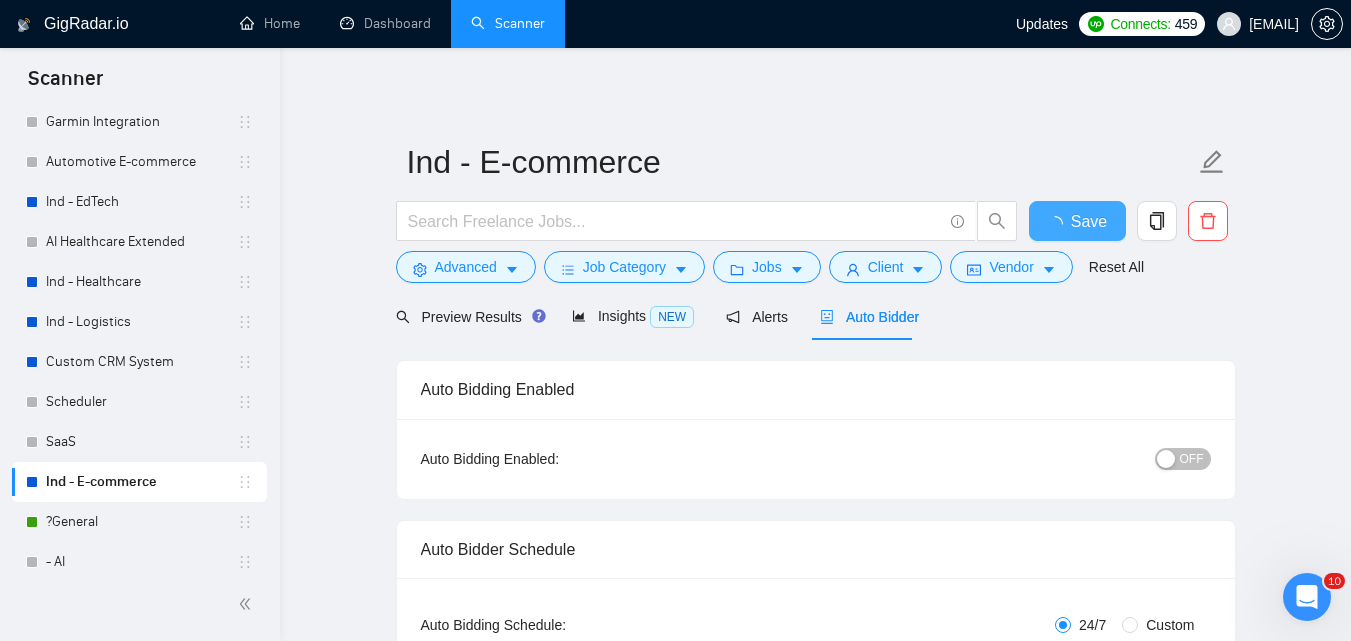 type 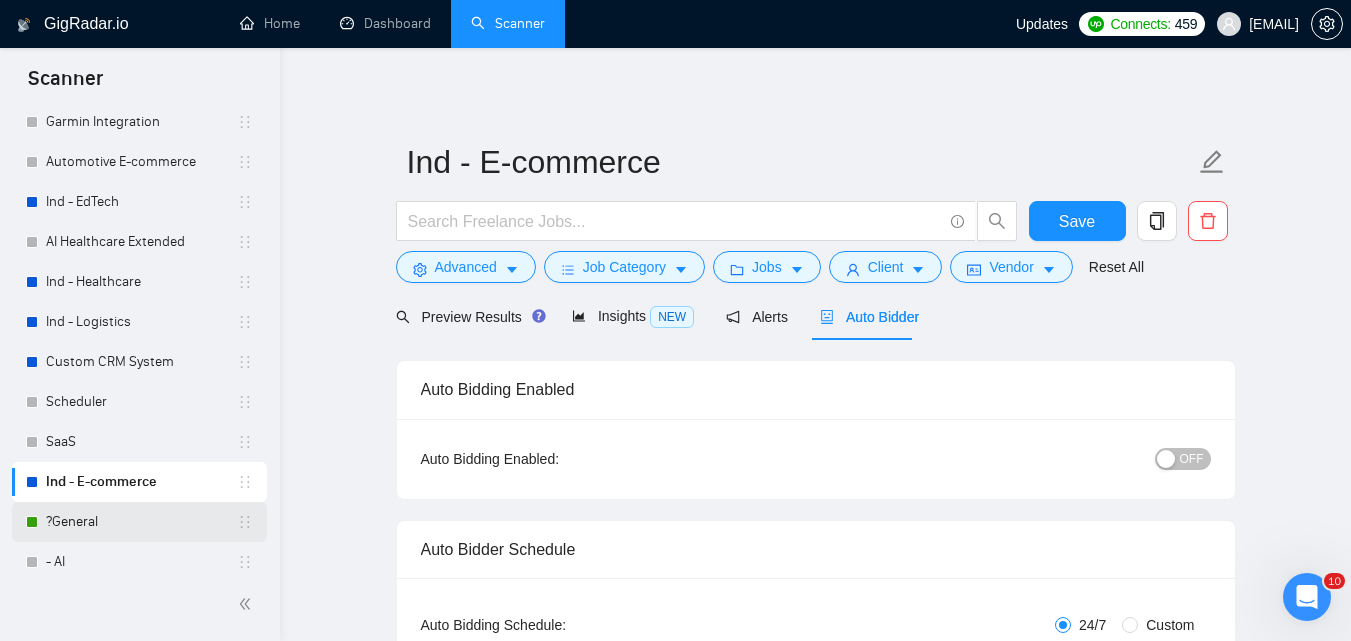 click on "?General" at bounding box center (141, 522) 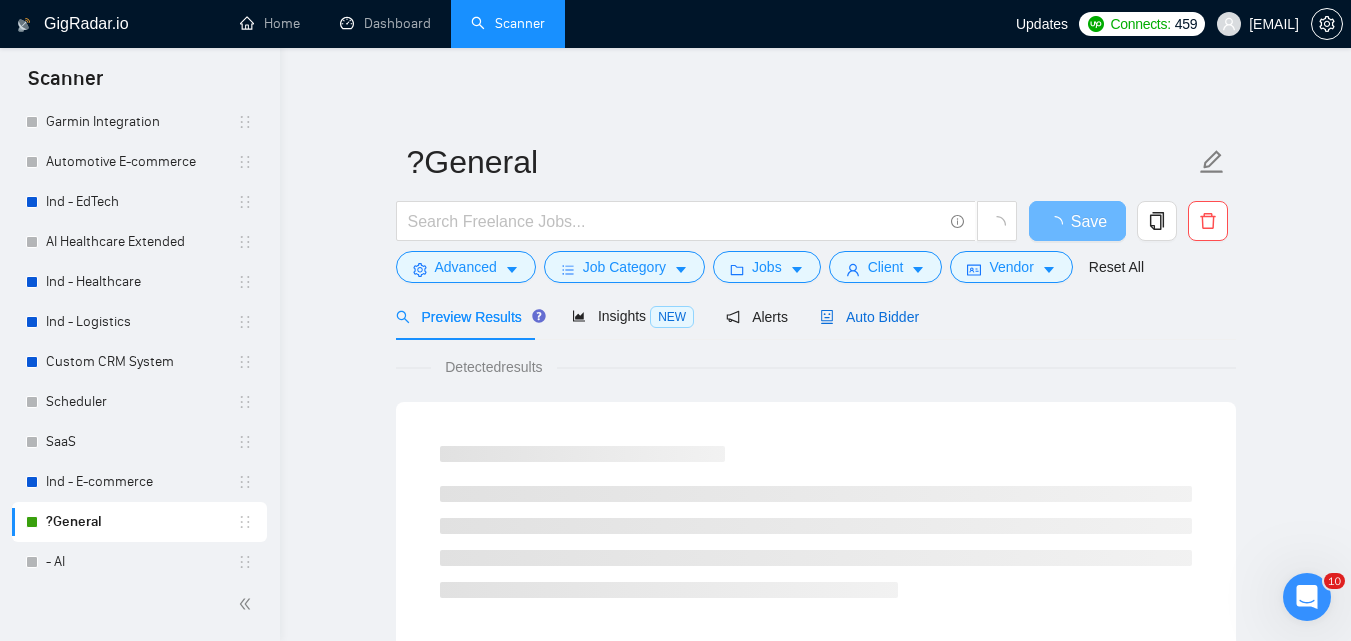 click on "Auto Bidder" at bounding box center (869, 317) 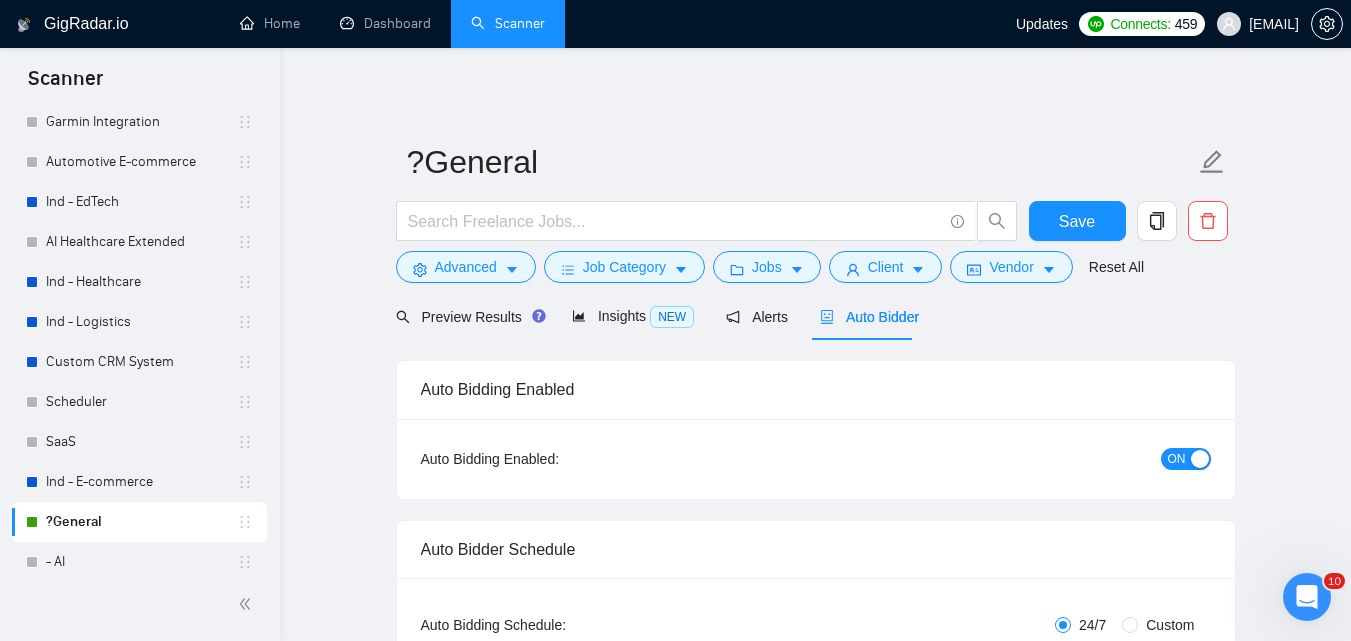 type 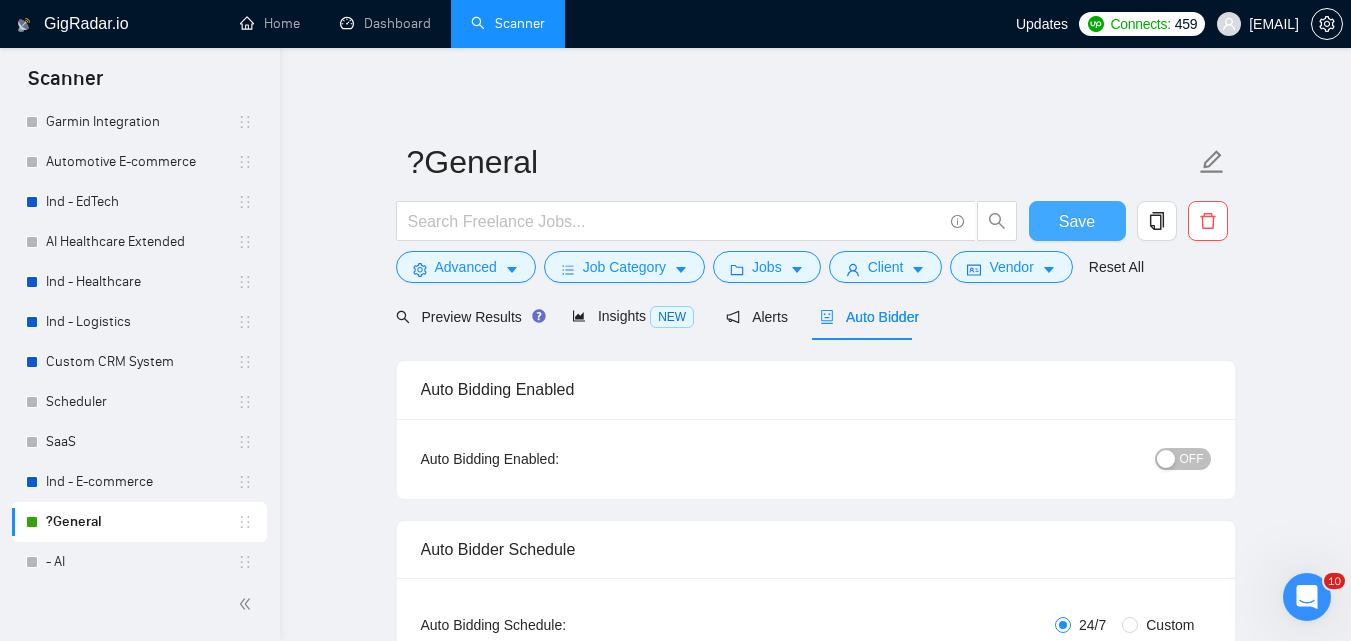 click on "Save" at bounding box center (1077, 221) 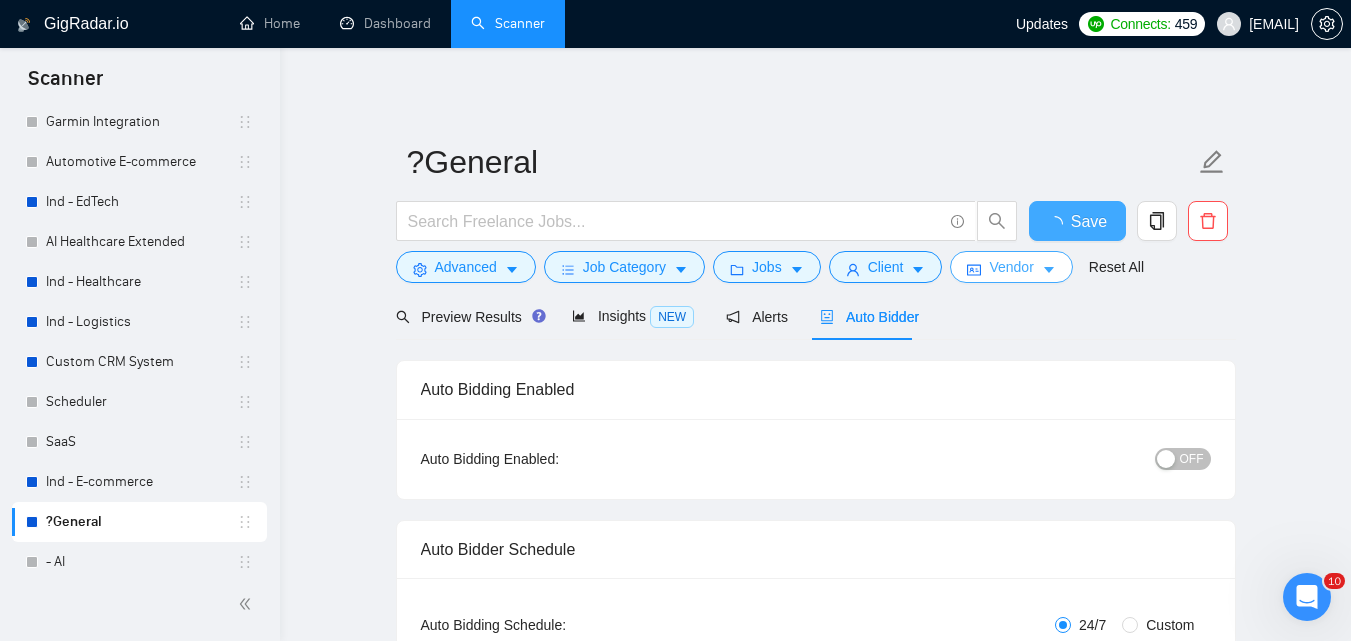 type 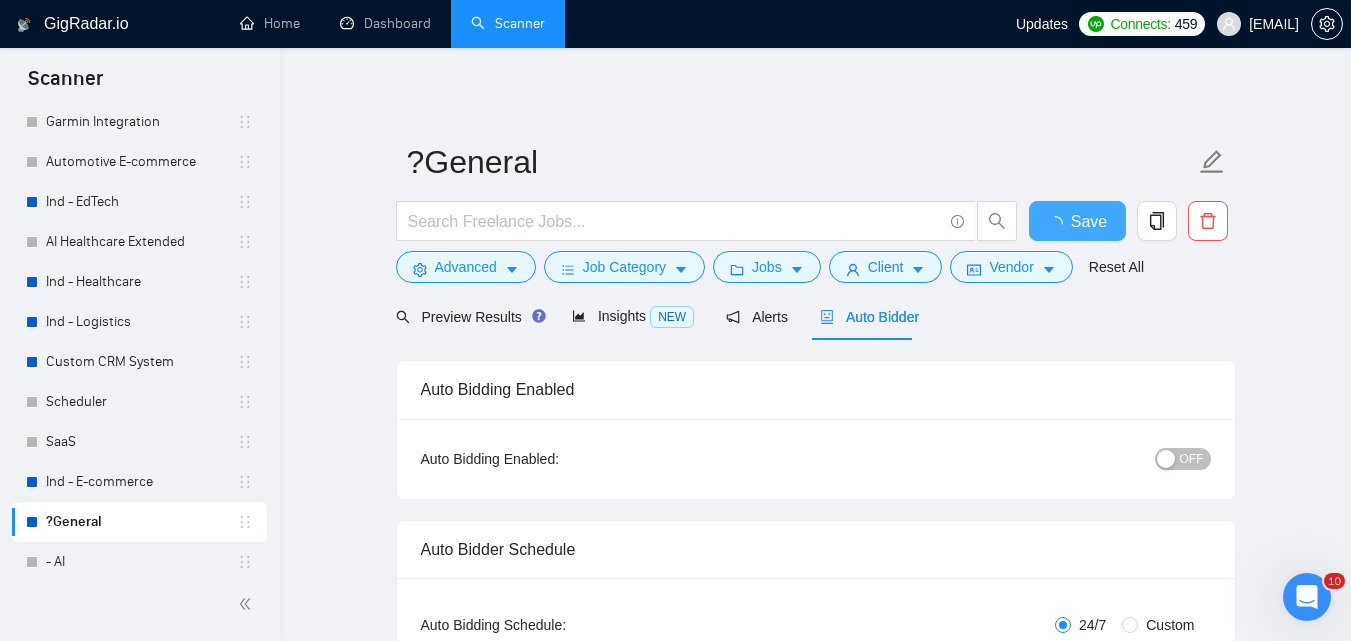 checkbox on "true" 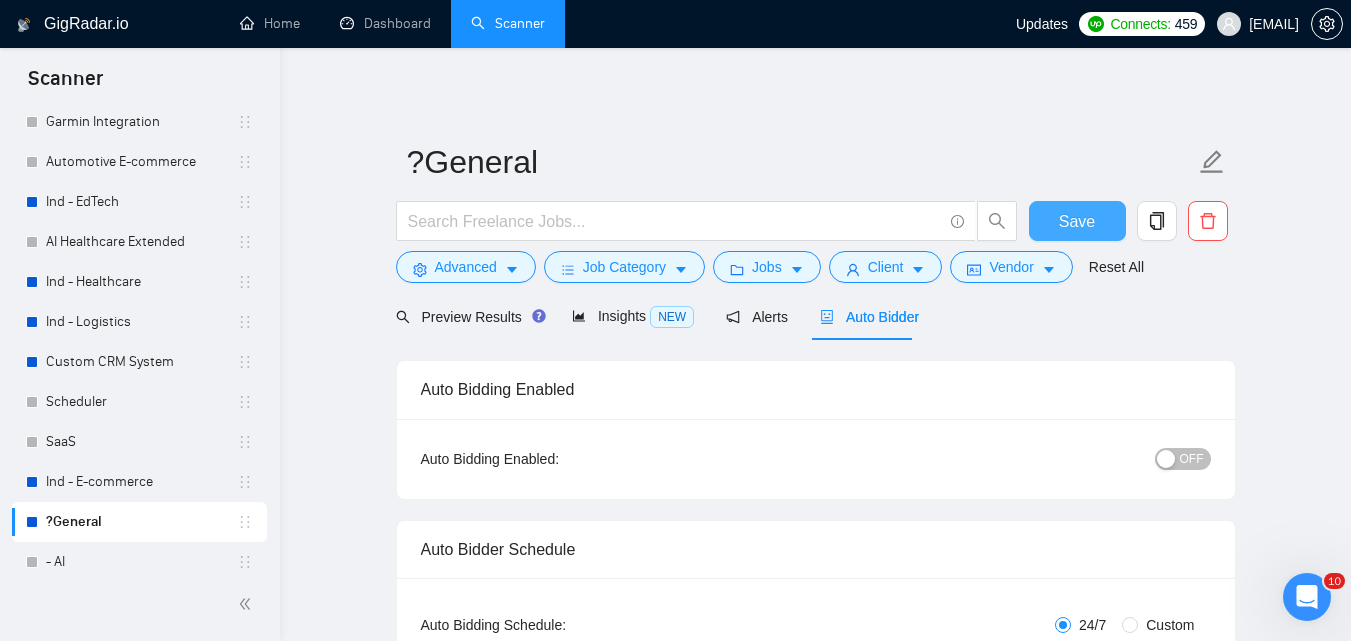 type 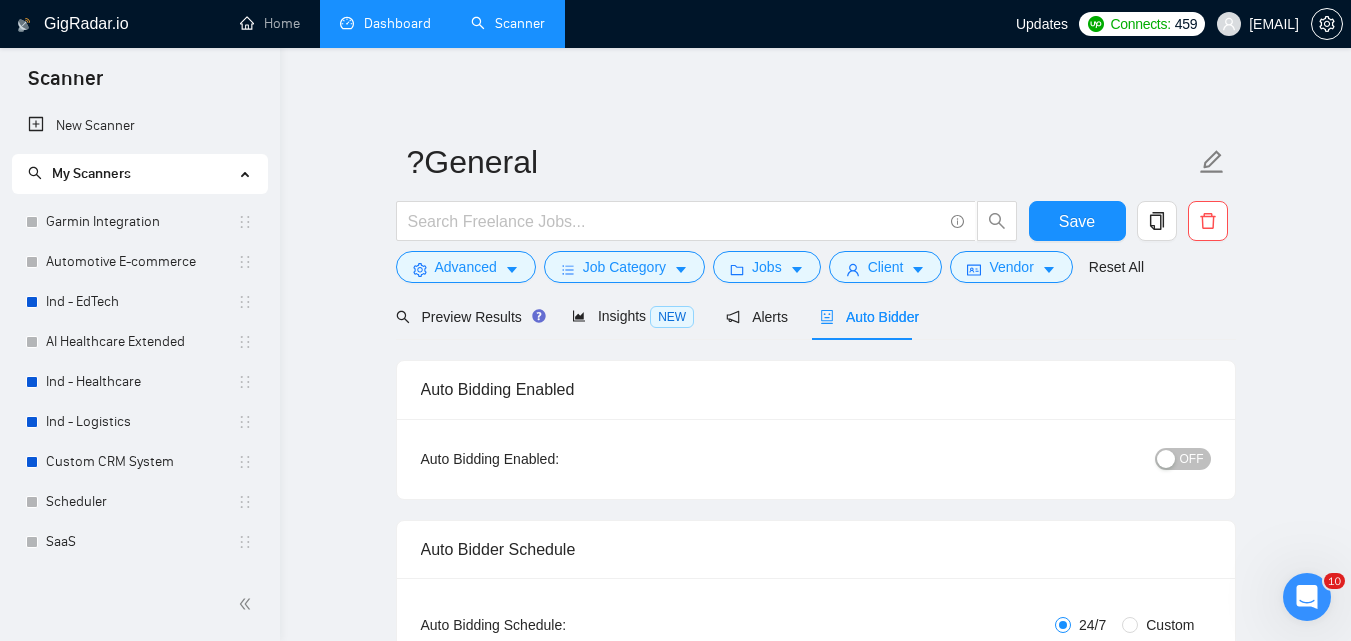 click on "Dashboard" at bounding box center (385, 23) 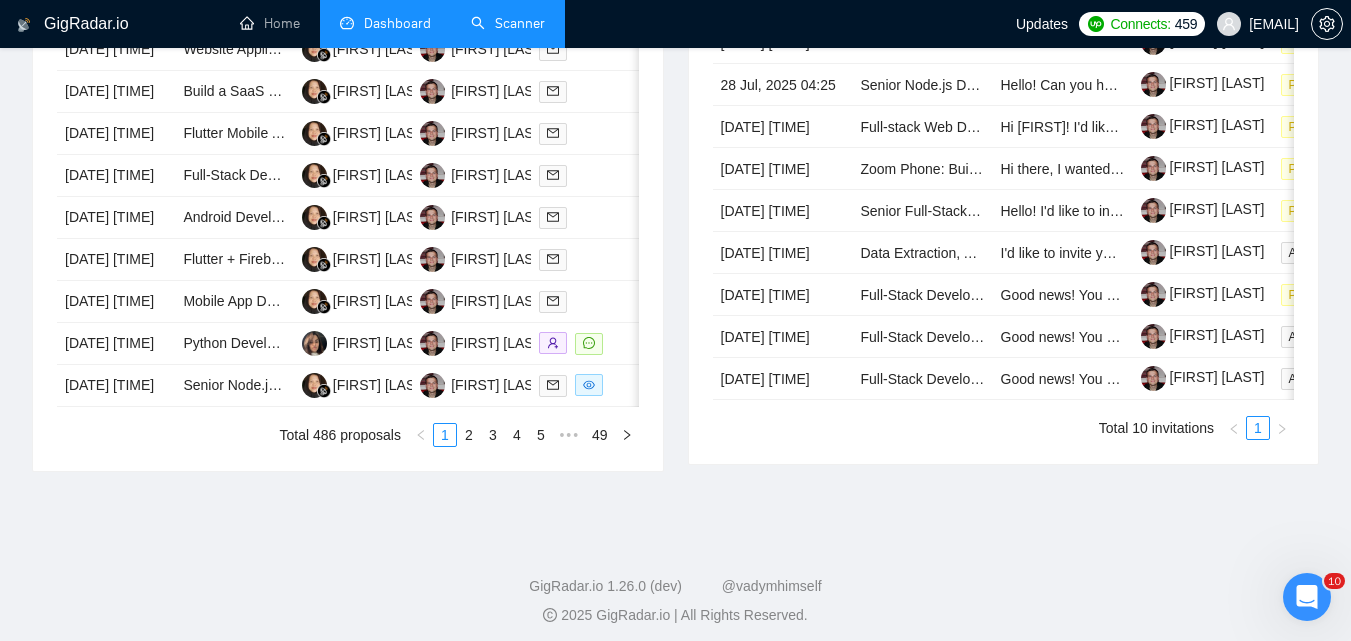 scroll, scrollTop: 1100, scrollLeft: 0, axis: vertical 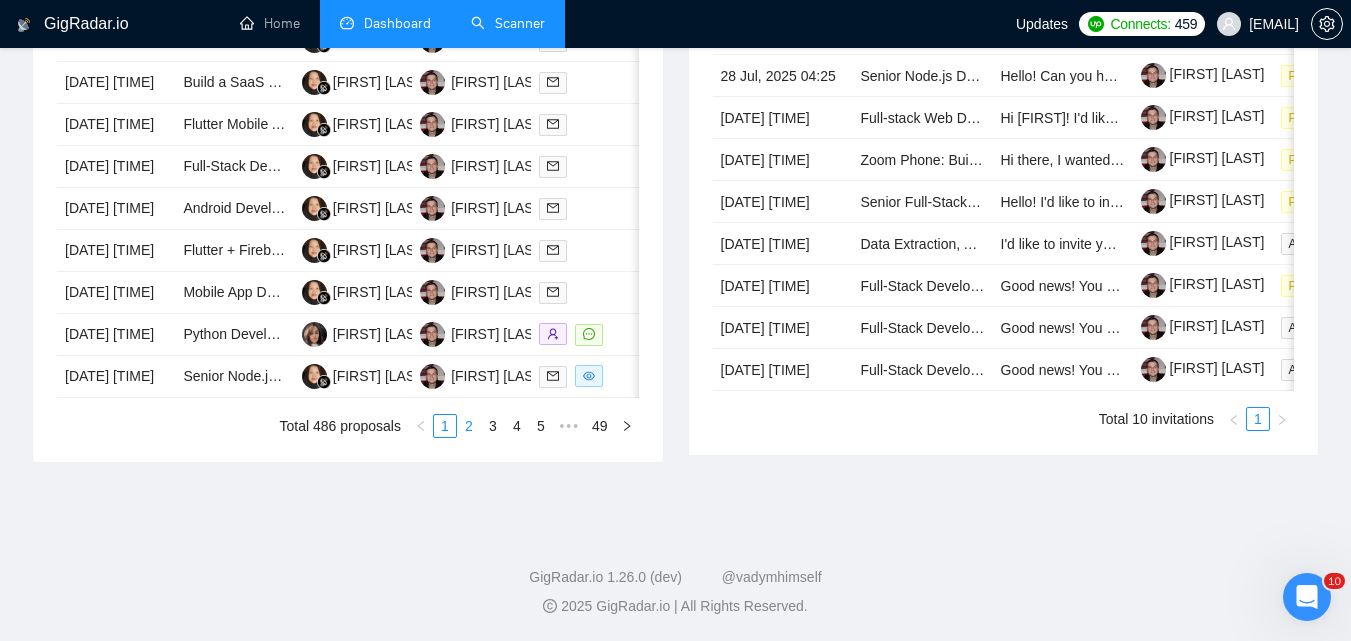 click on "2" at bounding box center (469, 426) 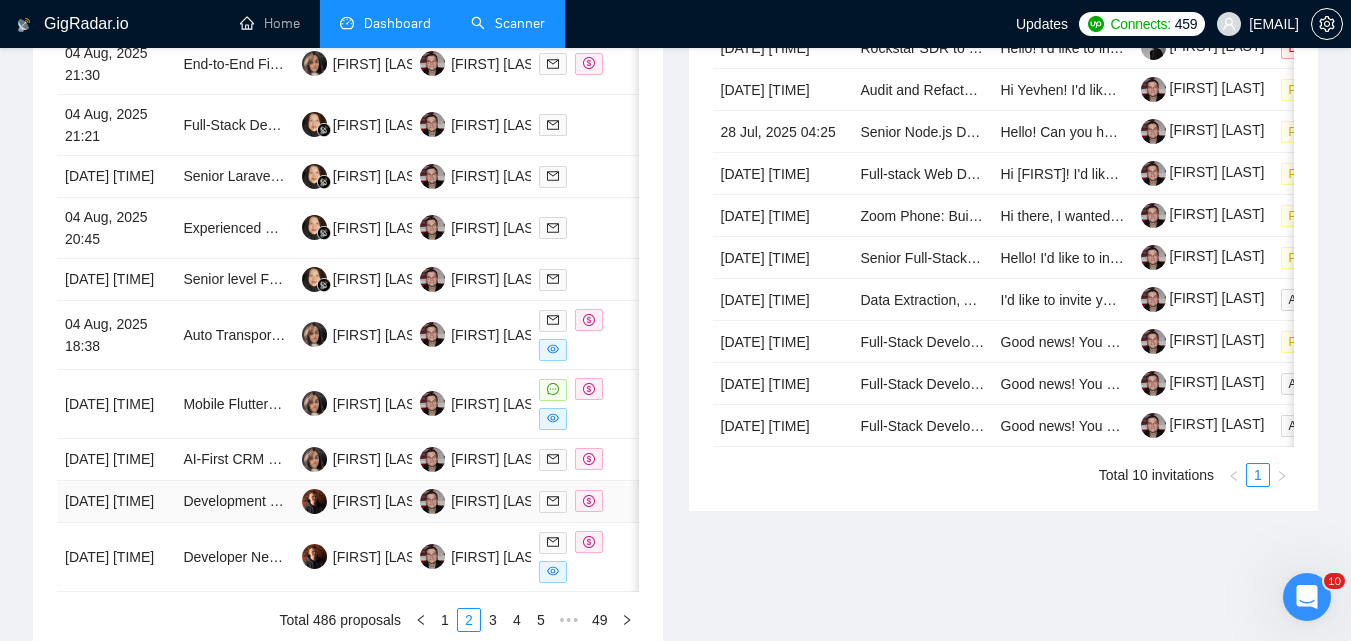 scroll, scrollTop: 900, scrollLeft: 0, axis: vertical 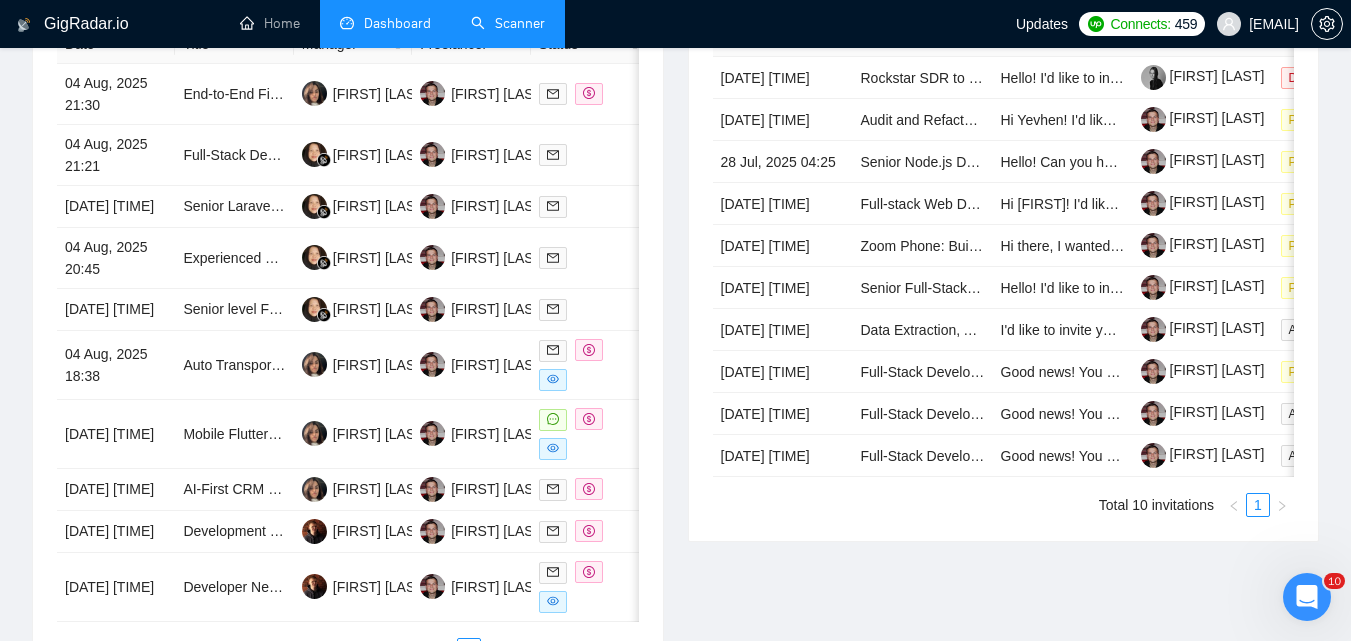click on "1" at bounding box center (445, 650) 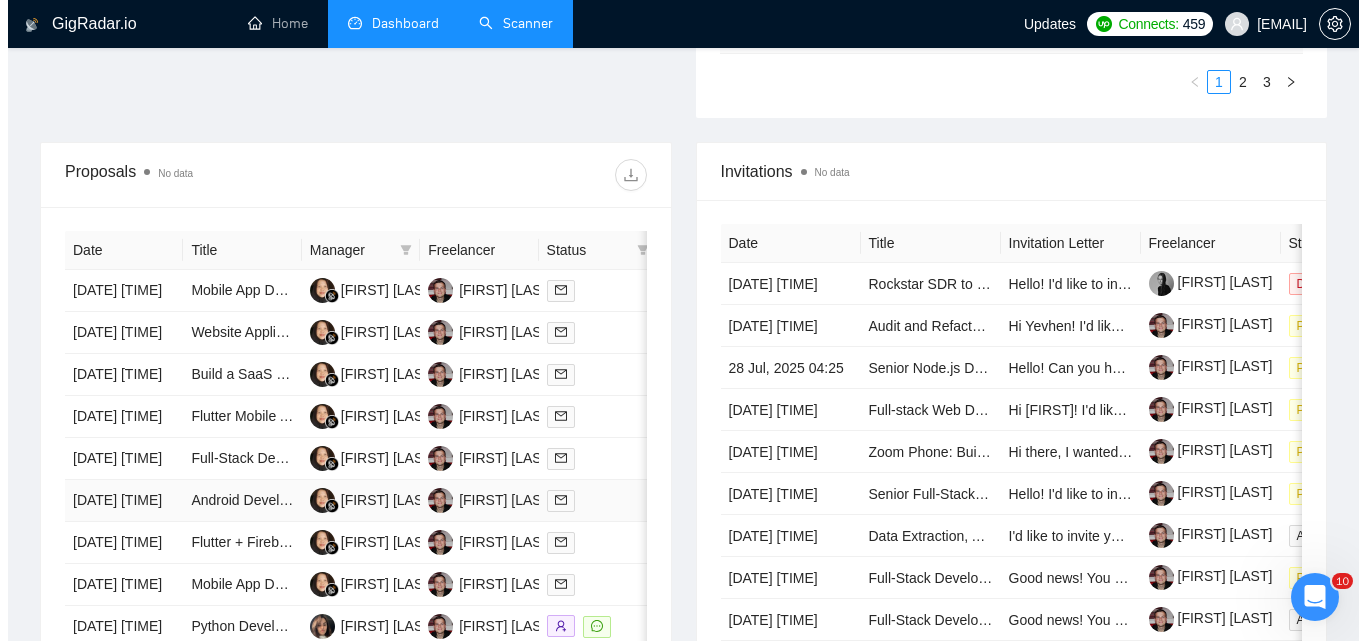 scroll, scrollTop: 700, scrollLeft: 0, axis: vertical 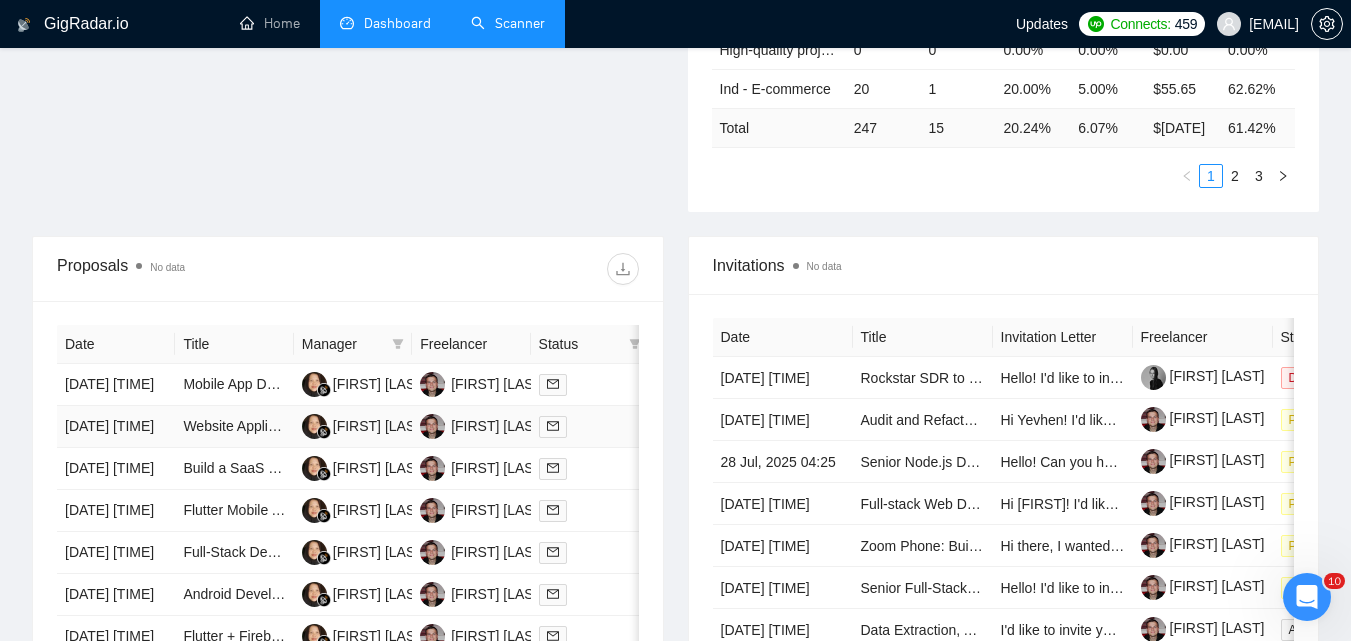 click on "[DATE] [TIME]" at bounding box center [116, 427] 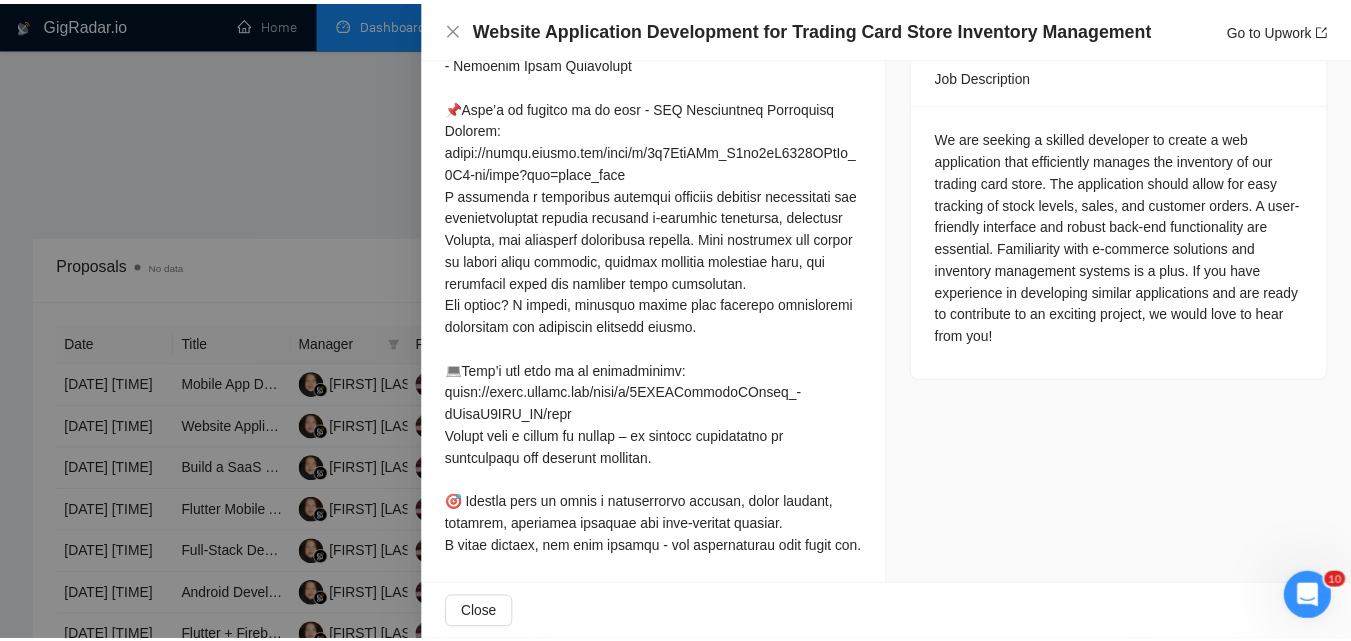 scroll, scrollTop: 900, scrollLeft: 0, axis: vertical 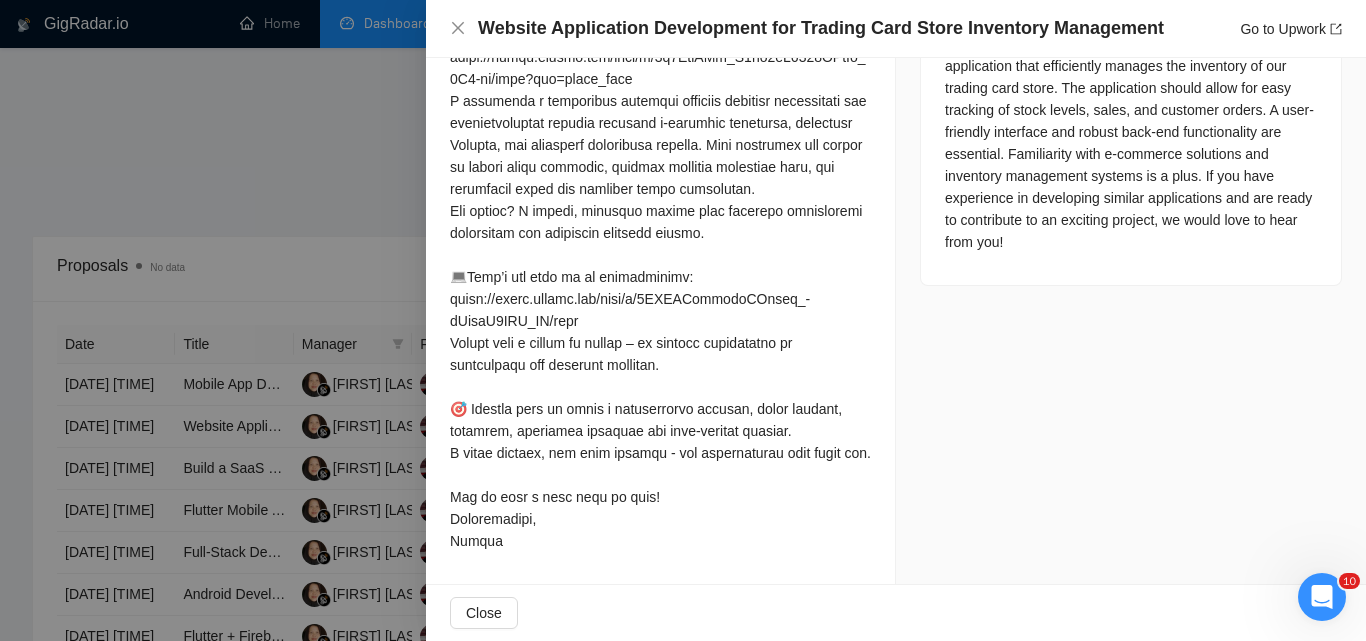 click at bounding box center [683, 320] 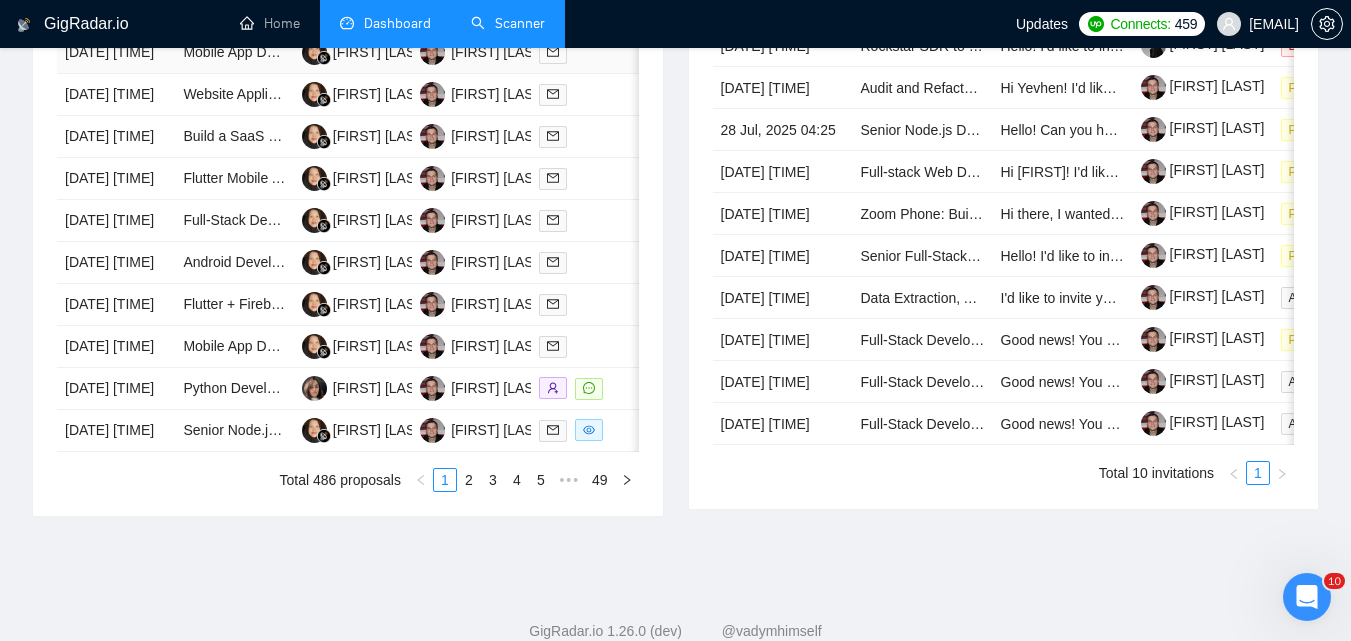 scroll, scrollTop: 1100, scrollLeft: 0, axis: vertical 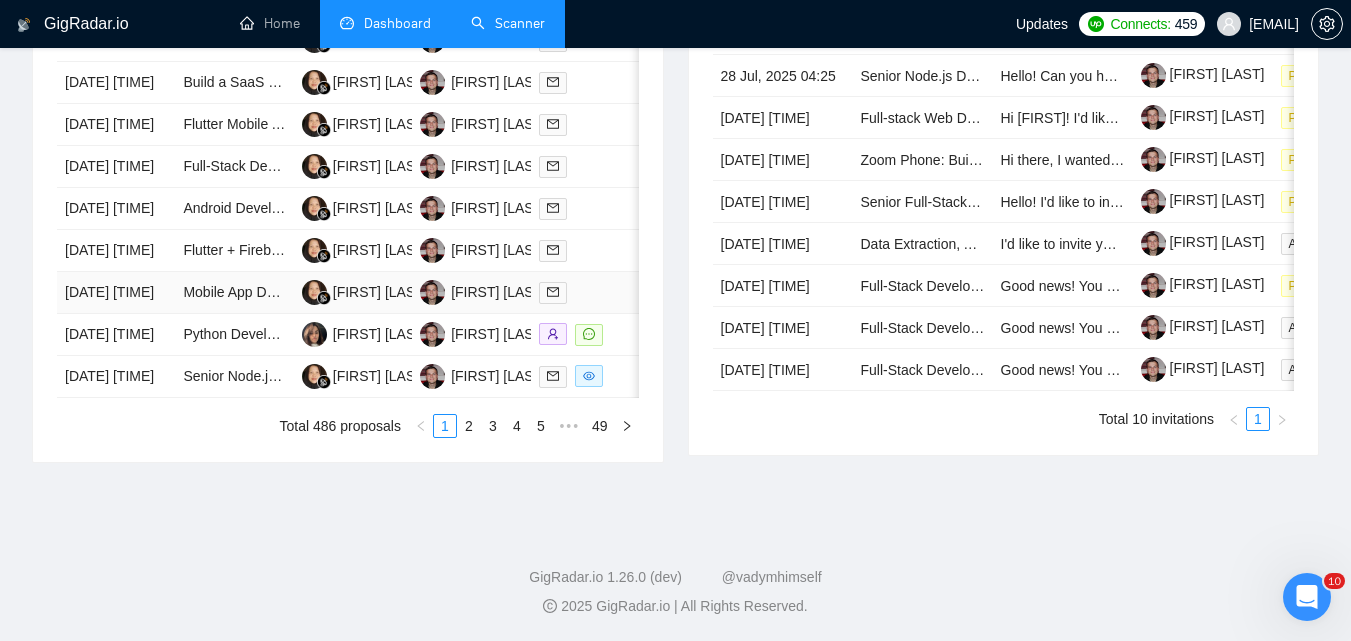 click on "[DATE] [TIME]" at bounding box center [116, 293] 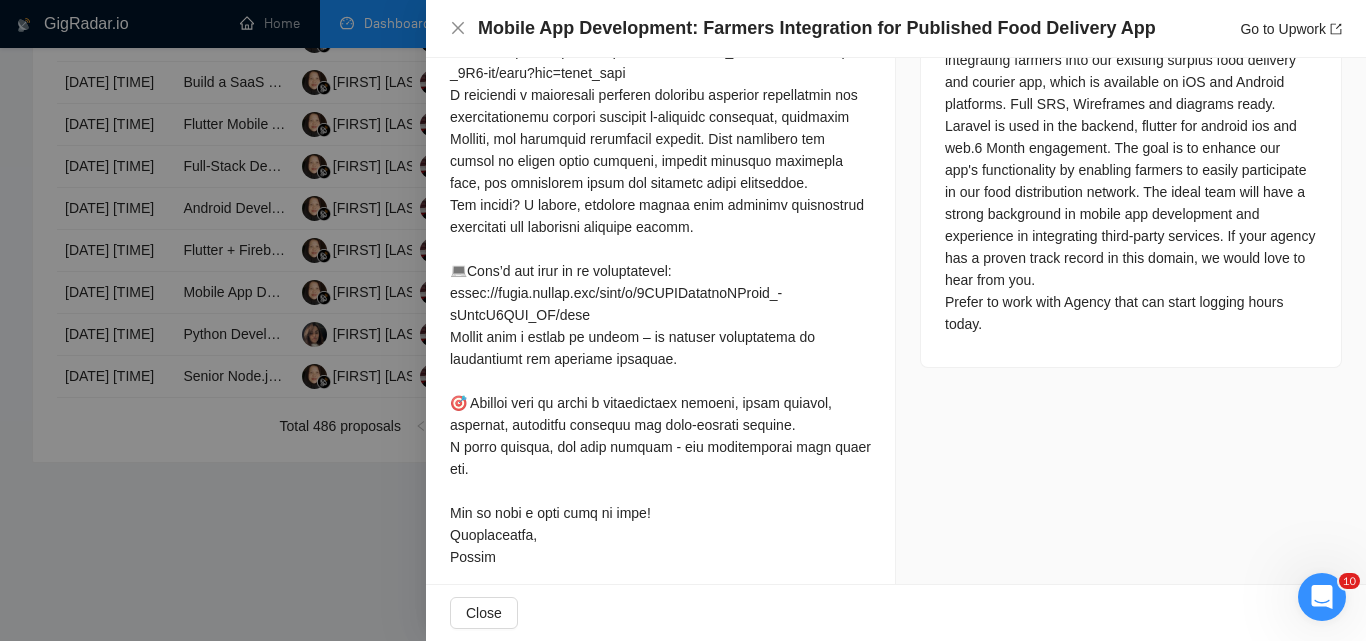 click at bounding box center (683, 320) 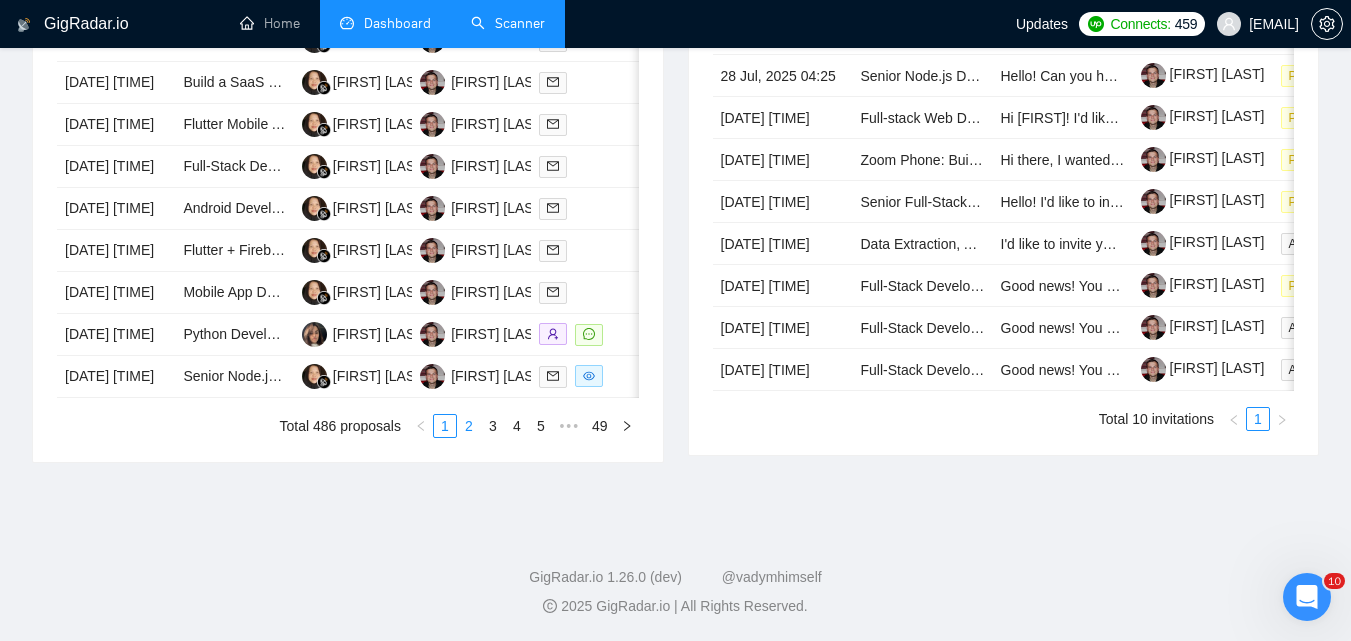 click on "2" at bounding box center (469, 426) 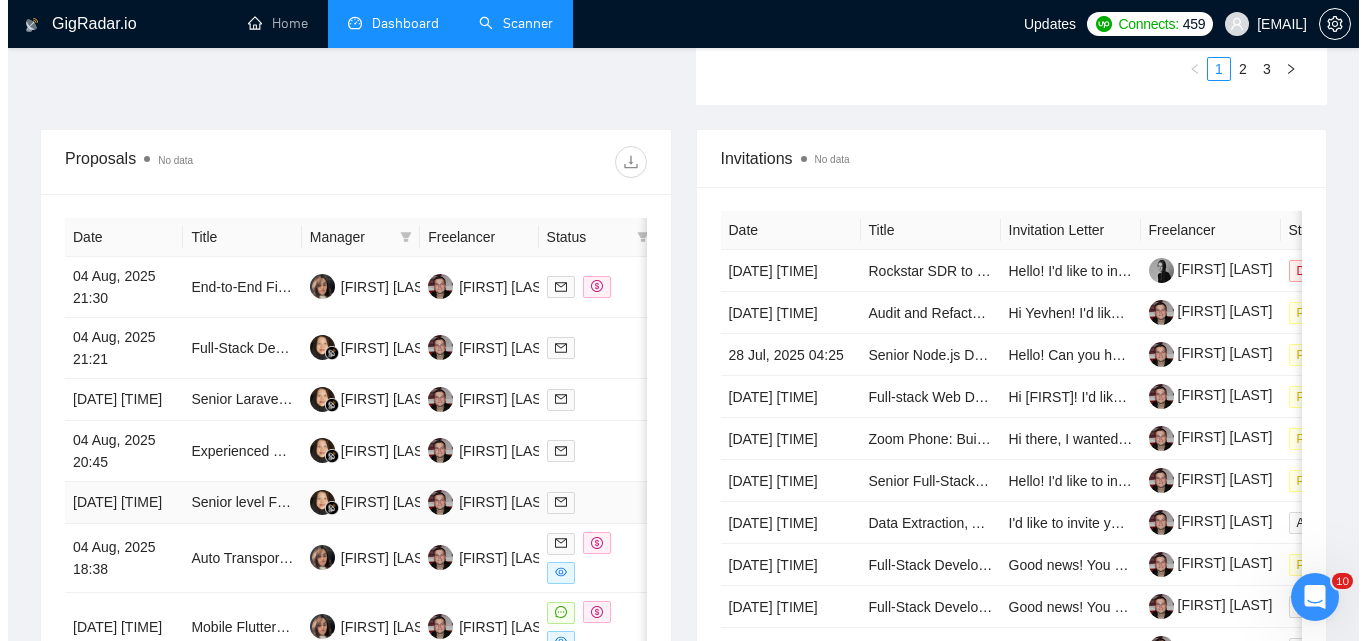 scroll, scrollTop: 700, scrollLeft: 0, axis: vertical 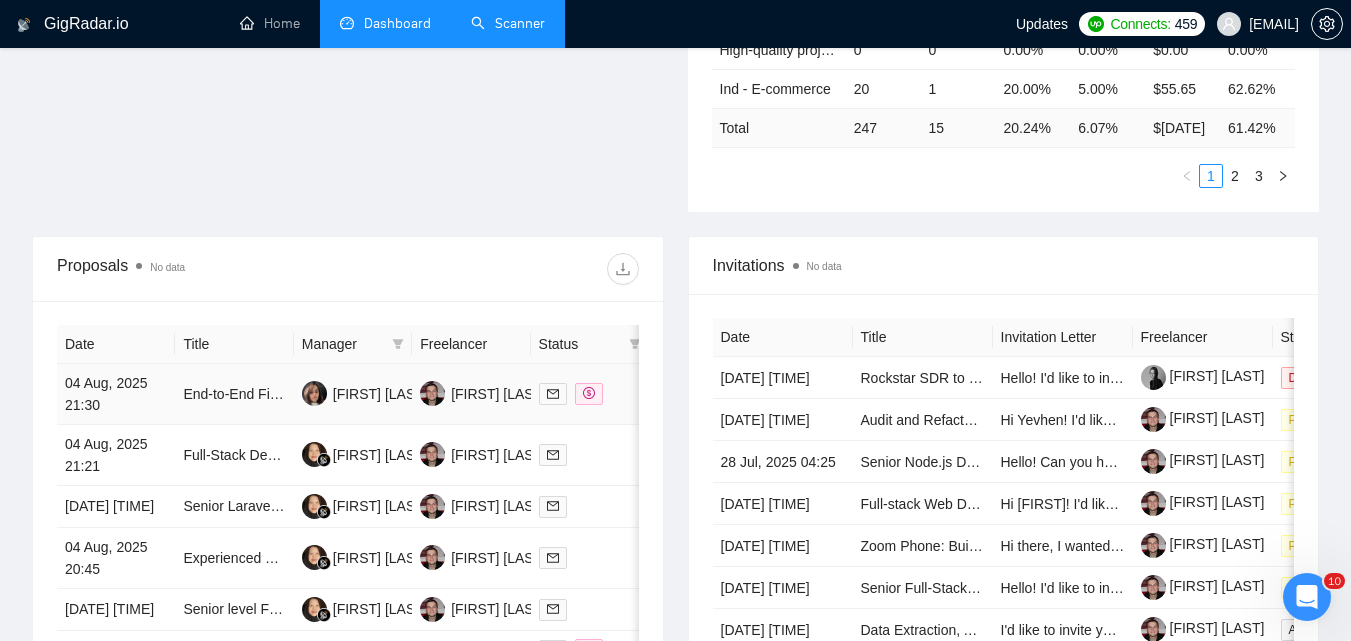 click on "04 Aug, 2025 21:30" at bounding box center [116, 394] 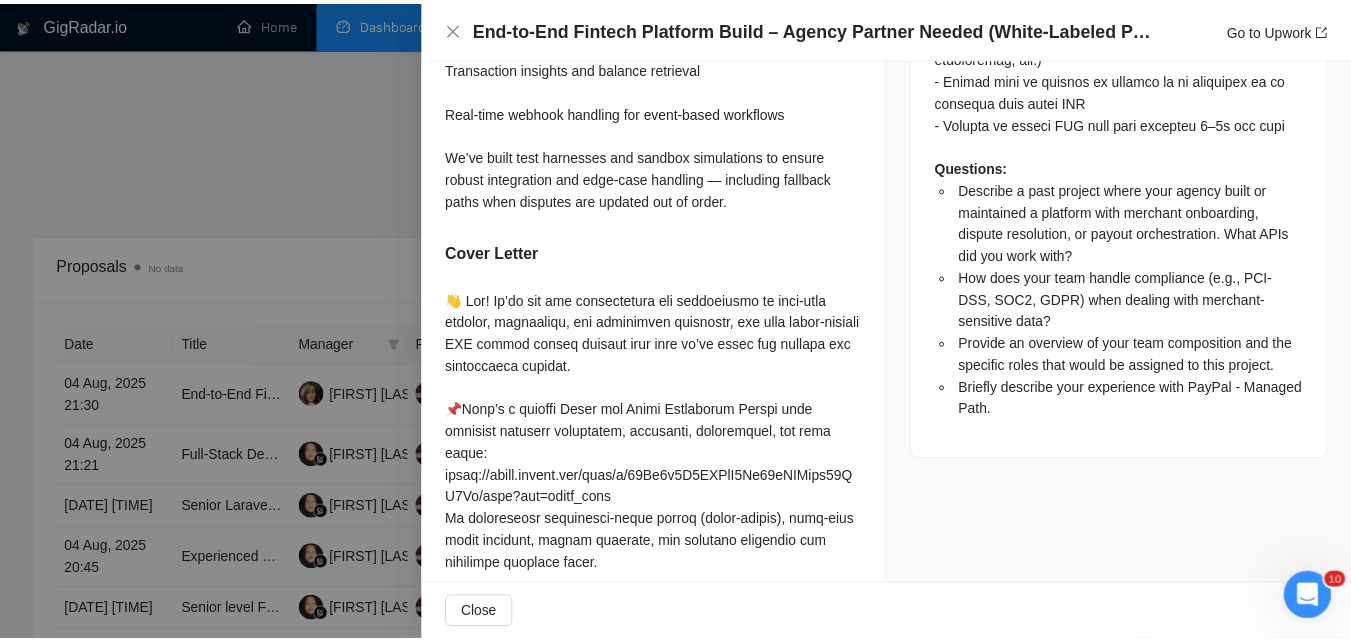 scroll, scrollTop: 2331, scrollLeft: 0, axis: vertical 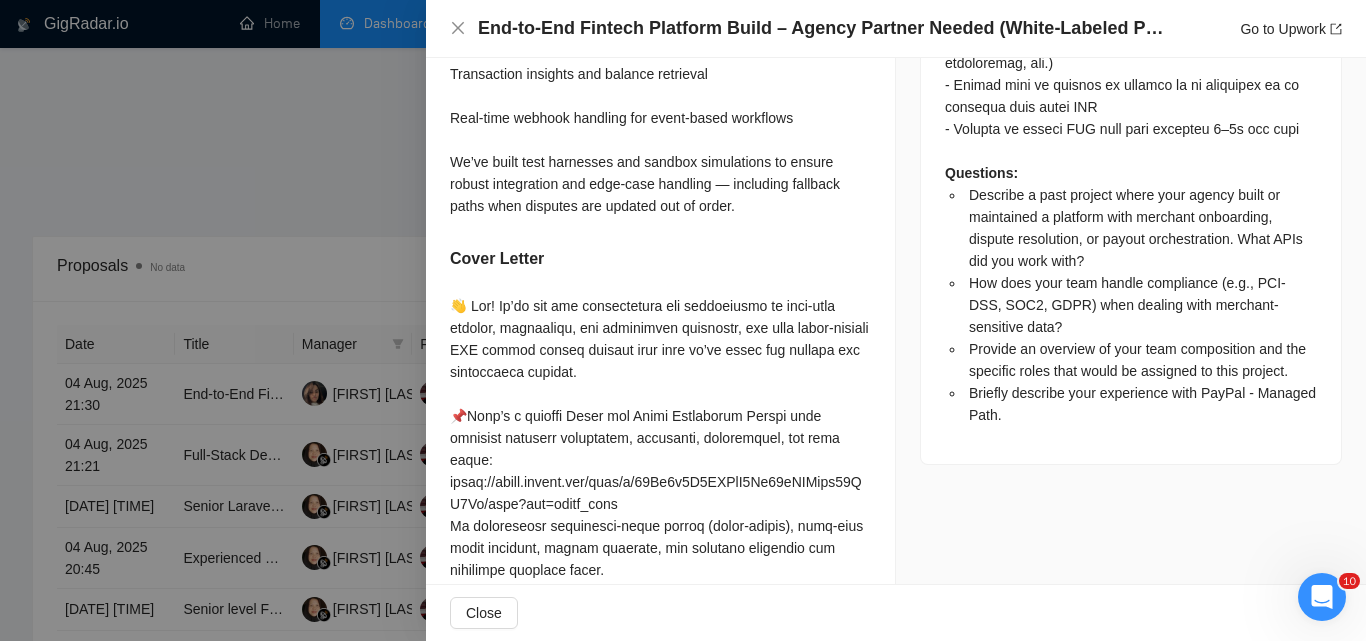 click on "End-to-End Fintech Platform Build – Agency Partner Needed (White-Labeled PSP) Go to Upwork" at bounding box center (896, 28) 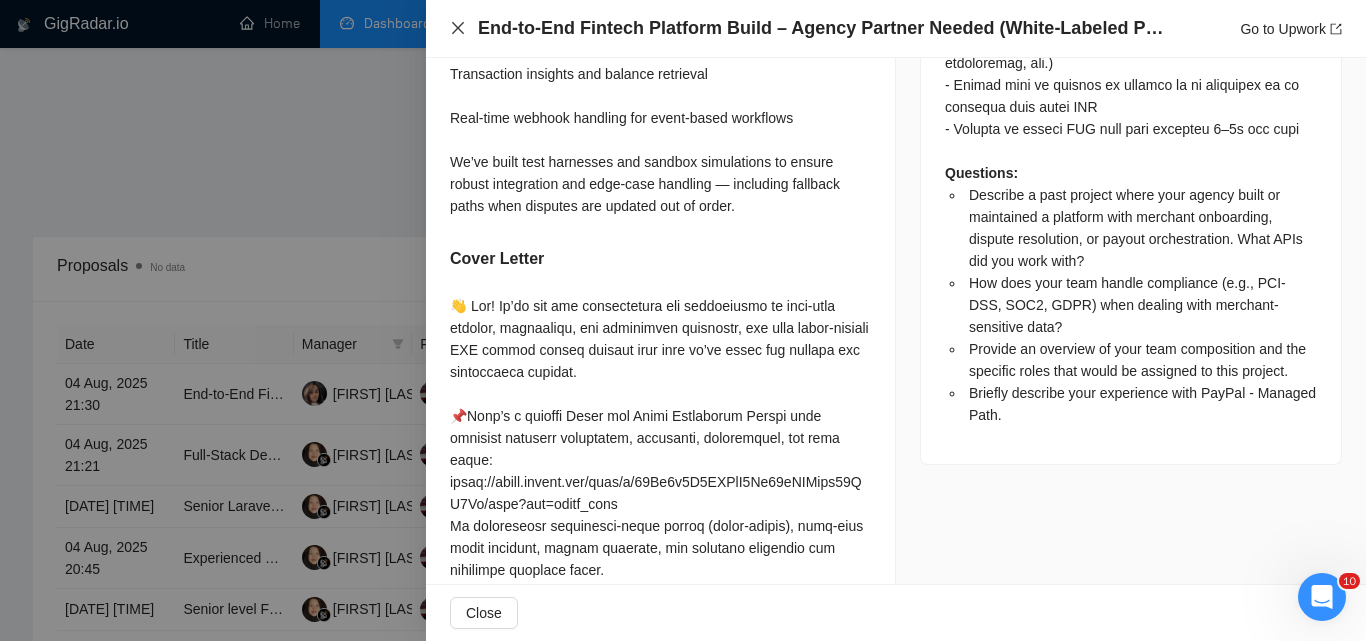 click 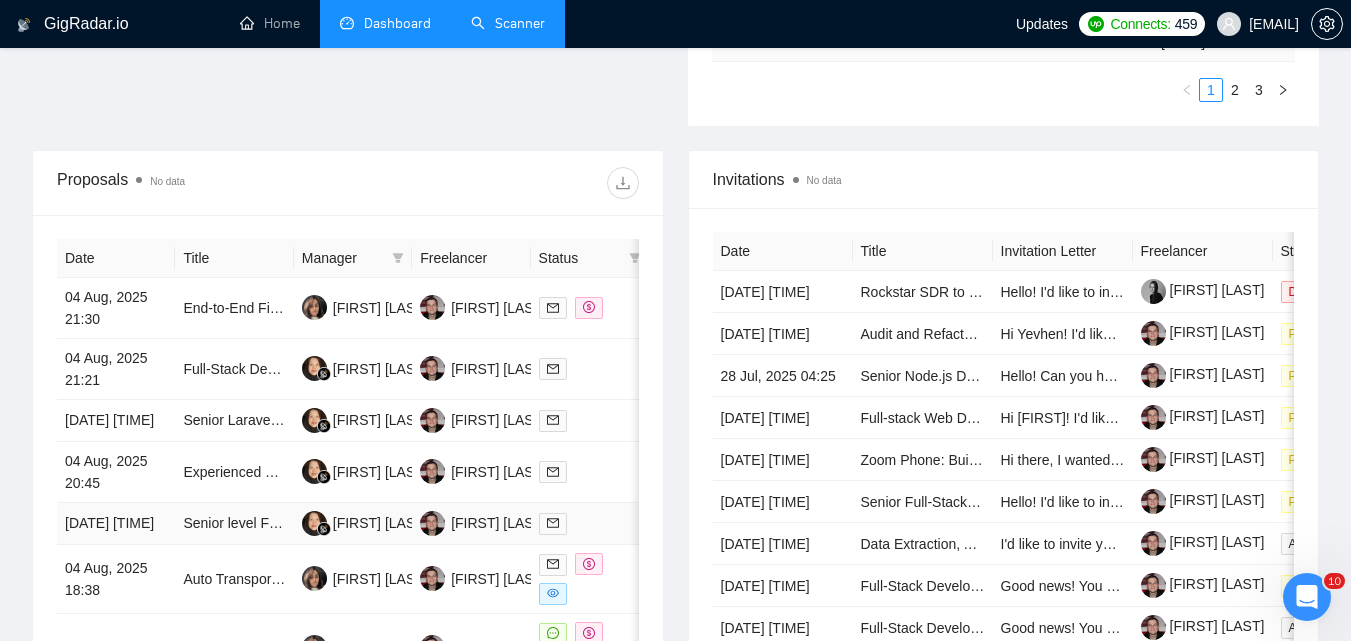 scroll, scrollTop: 1000, scrollLeft: 0, axis: vertical 